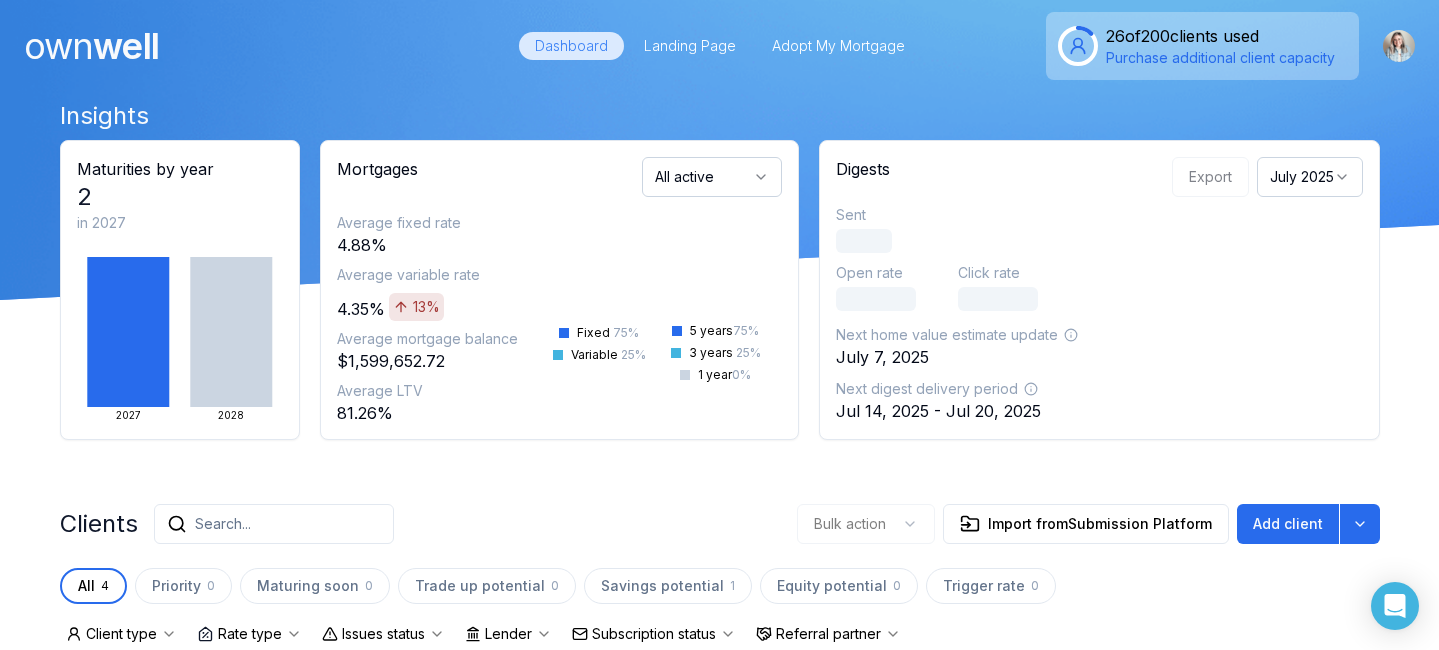 scroll, scrollTop: 0, scrollLeft: 0, axis: both 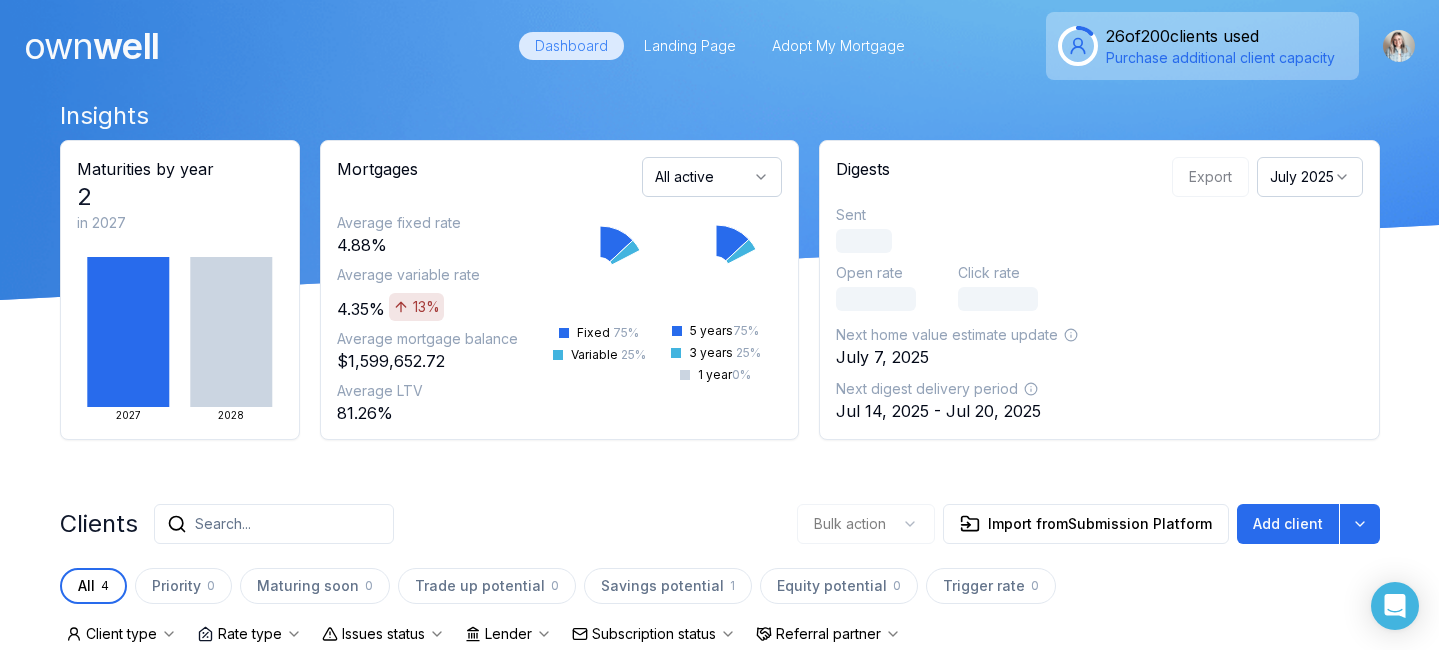 click on "Adopt My Mortgage 26  of  200  clients used Purchase additional client capacity" at bounding box center (719, 46) 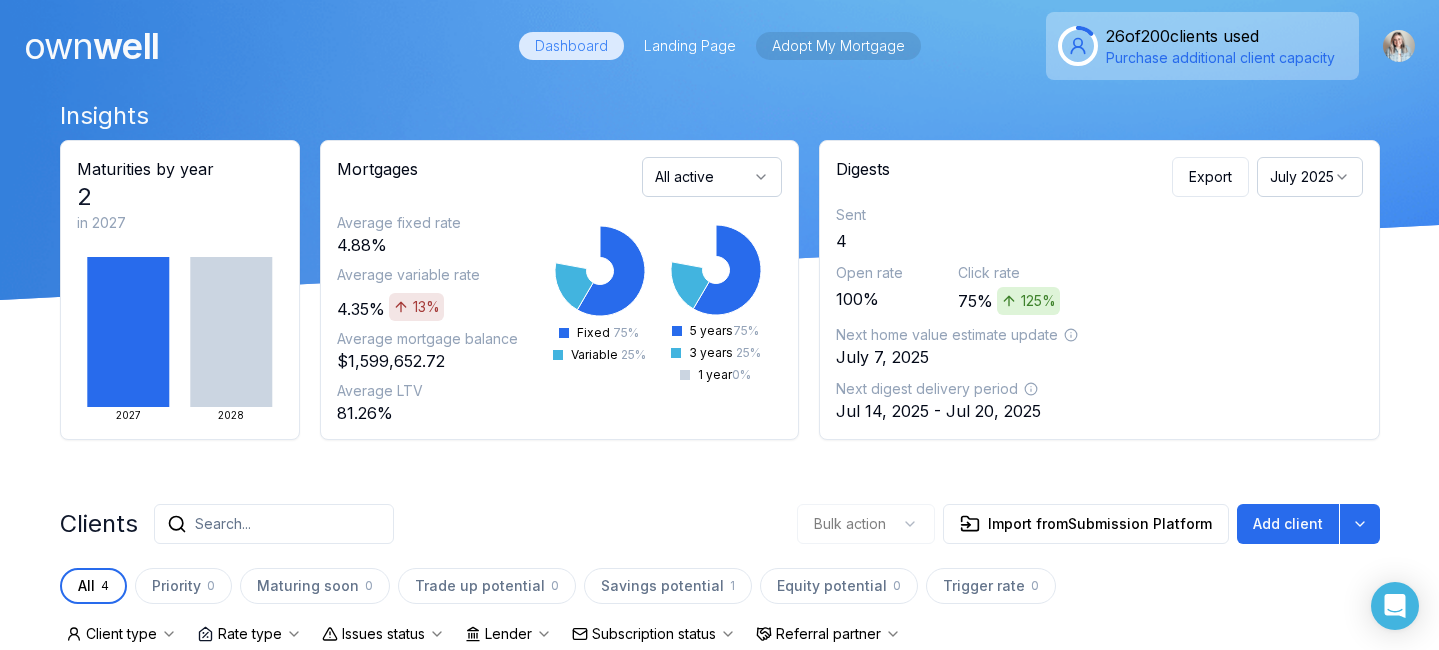 click on "Adopt My Mortgage" at bounding box center (838, 46) 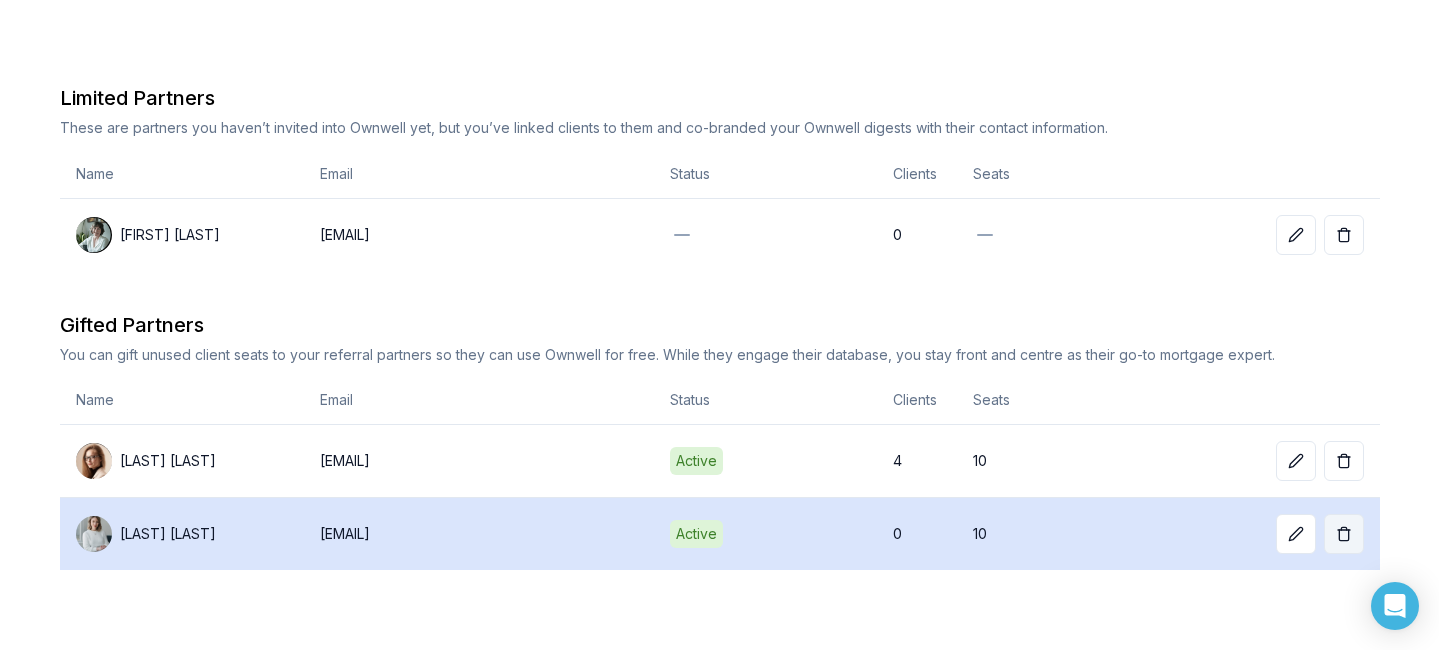 scroll, scrollTop: 0, scrollLeft: 0, axis: both 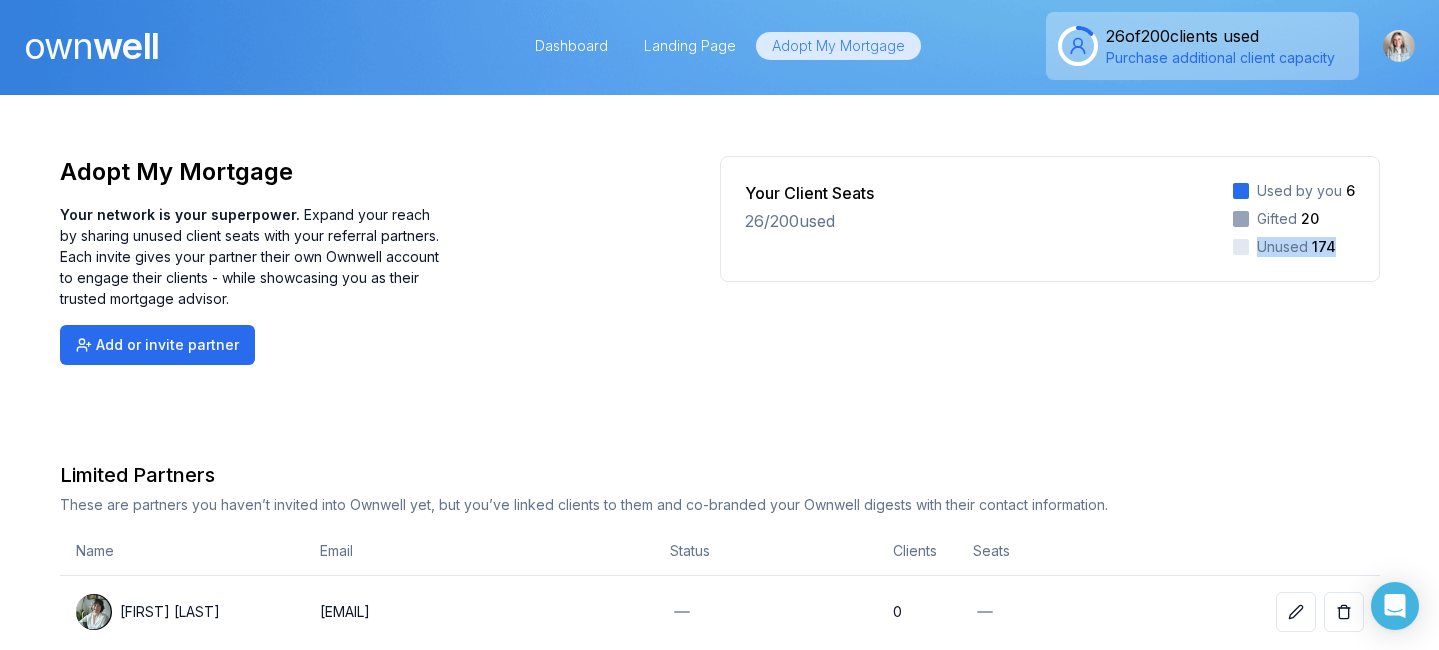 drag, startPoint x: 1347, startPoint y: 241, endPoint x: 1219, endPoint y: 241, distance: 128 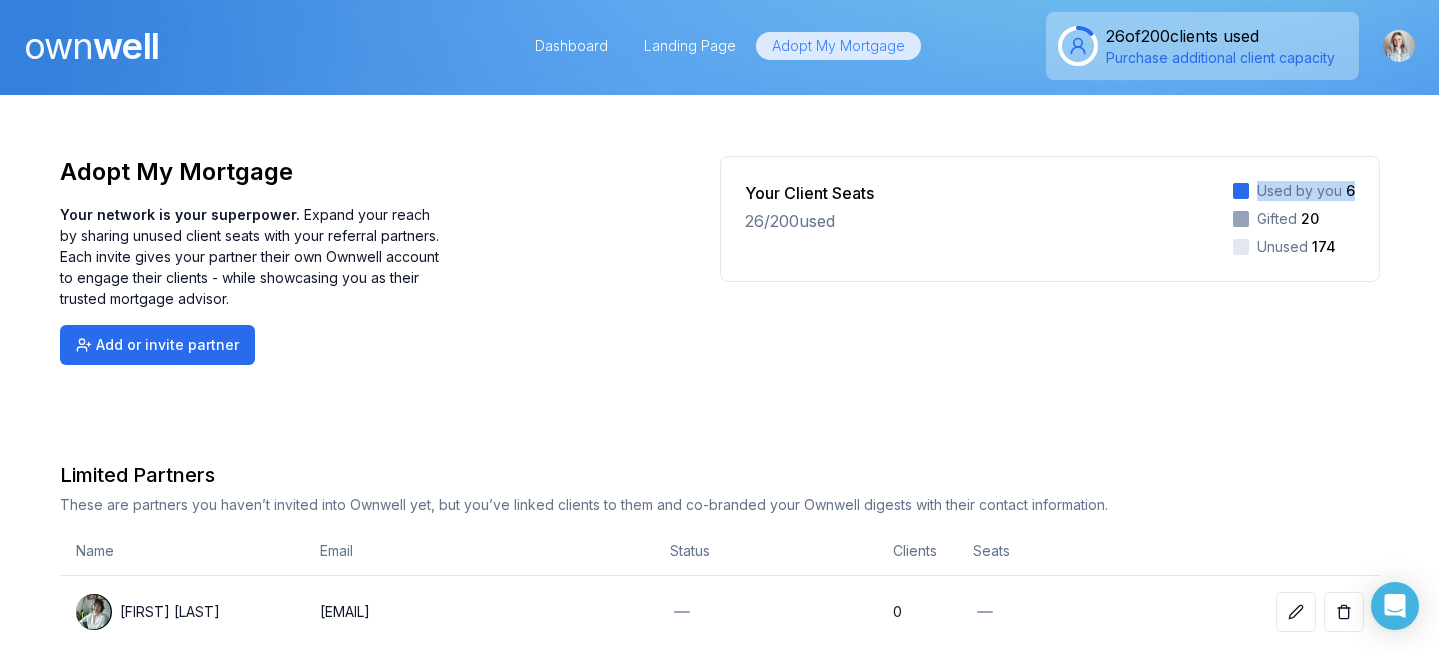 drag, startPoint x: 1367, startPoint y: 189, endPoint x: 1231, endPoint y: 189, distance: 136 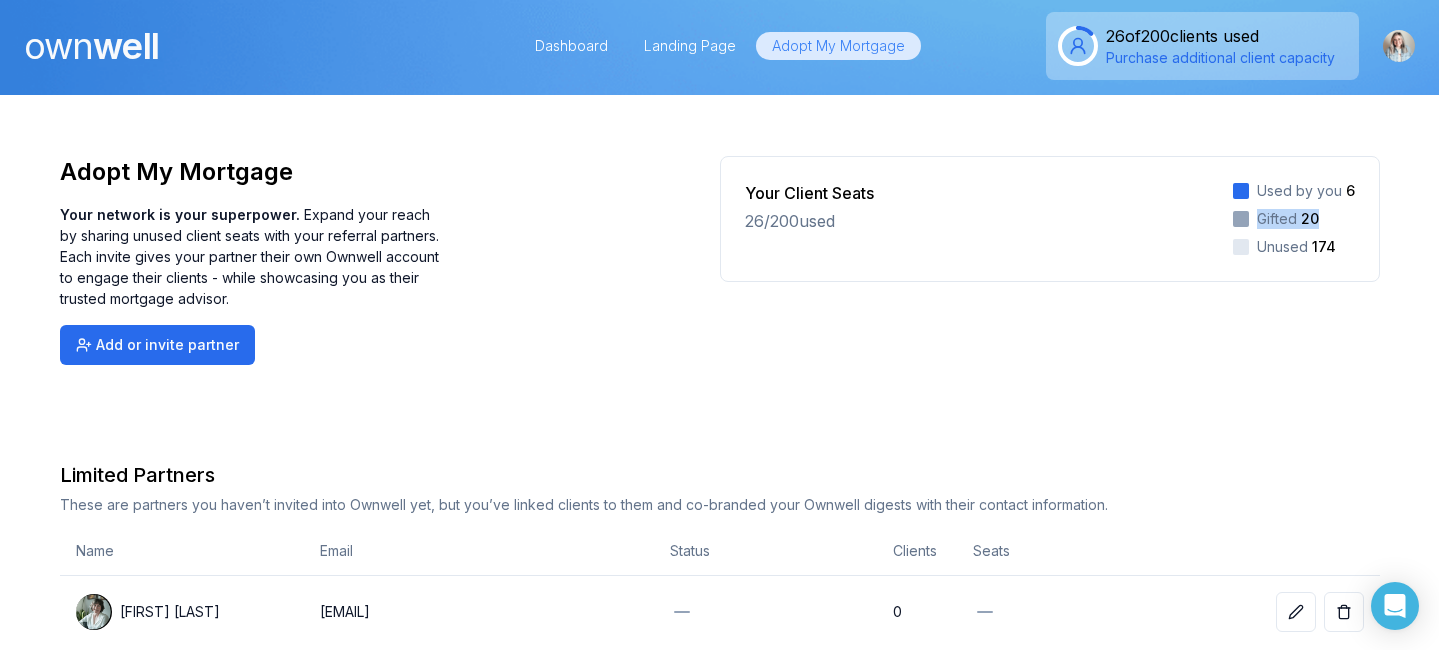 drag, startPoint x: 1352, startPoint y: 218, endPoint x: 1154, endPoint y: 218, distance: 198 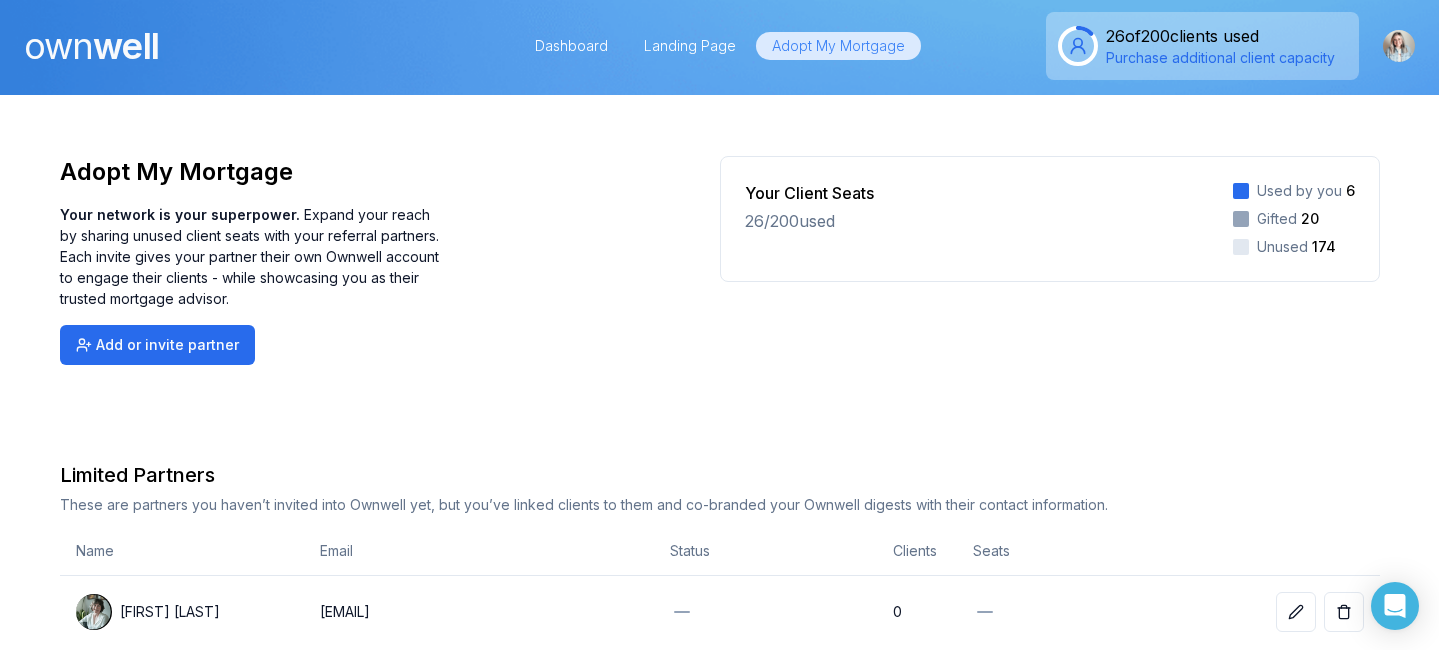 click on "Adopt My Mortgage Your network is your superpower.   Expand your reach by sharing unused client seats with your referral partners. Each invite gives your partner their own Ownwell account to engage their clients - while showcasing you as their trusted mortgage advisor. Add or invite partner Your Client Seats 26  /  200  used Used by you 6 Gifted 20 Unused 174 Limited Partners These are partners you haven’t invited into Ownwell yet, but you’ve linked clients to them and co-branded your Ownwell digests with their contact information. Name Email Status Clients Seats [FIRST]    [LAST] [EMAIL] 0 Gifted Partners You can gift unused client seats to your referral partners so they can use Ownwell for free. While they engage their database, you stay front and centre as their go-to mortgage expert. Name Email Status Clients Seats [FIRST]    [LAST] [EMAIL] Active 4 10 [FIRST]   [LAST] [EMAIL] Active 0 10" at bounding box center [720, 591] 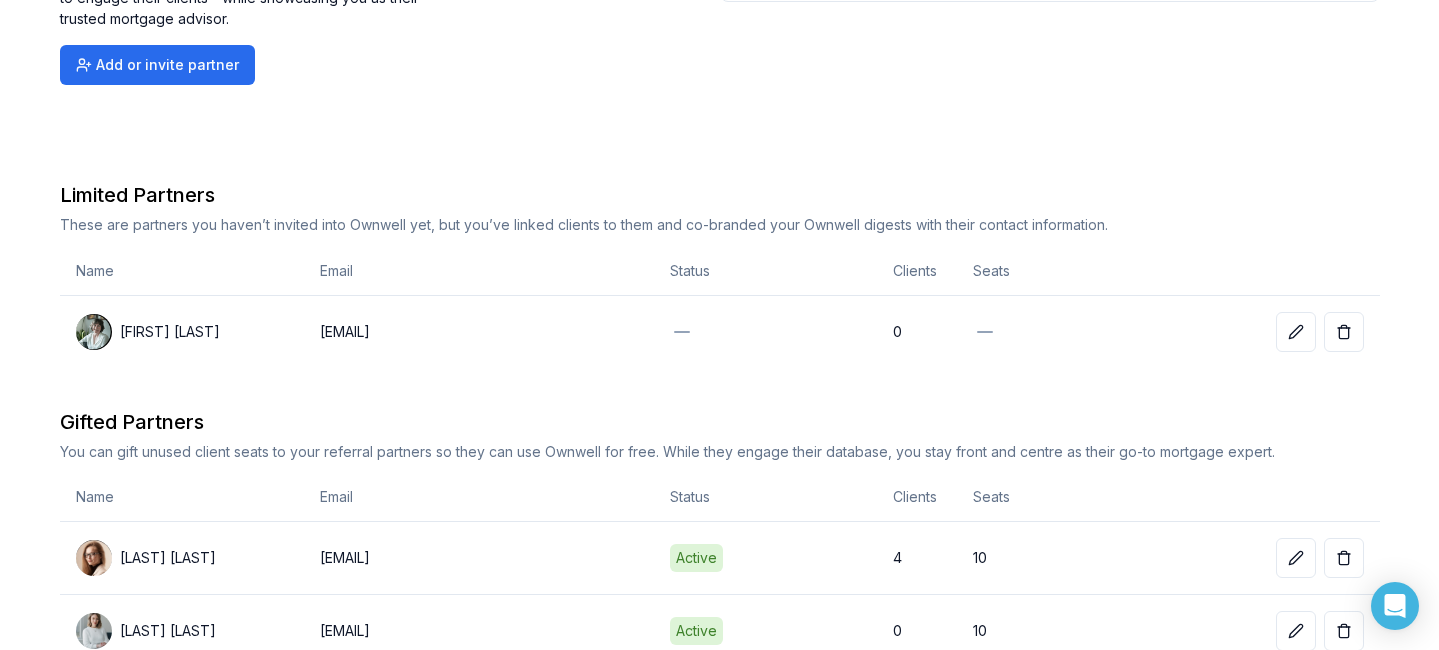 scroll, scrollTop: 377, scrollLeft: 0, axis: vertical 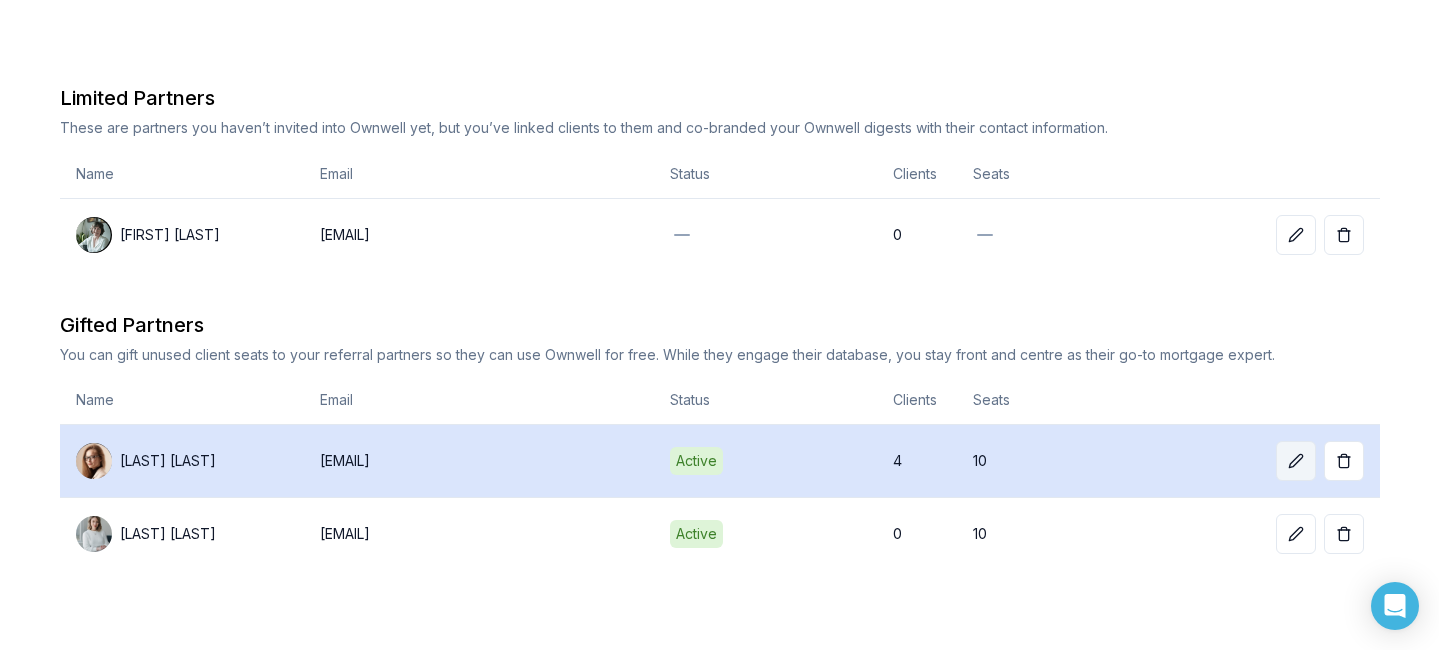 click 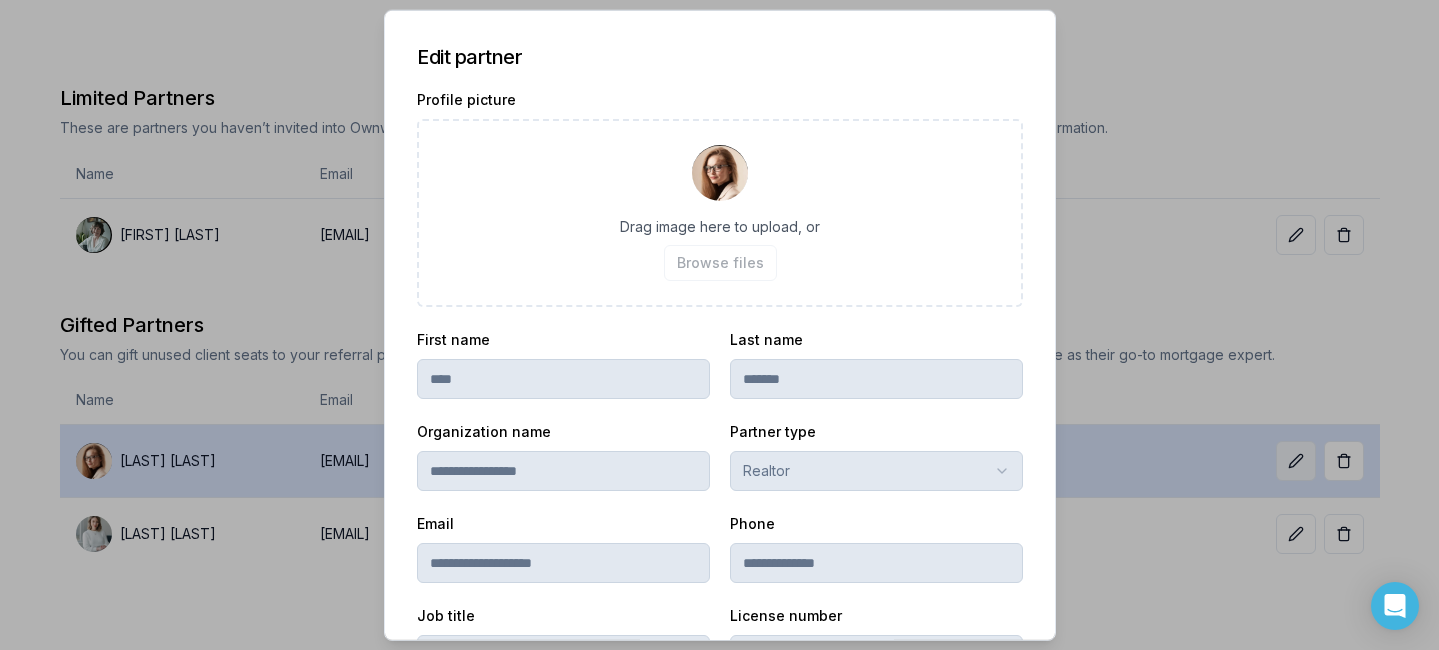 scroll, scrollTop: 519, scrollLeft: 0, axis: vertical 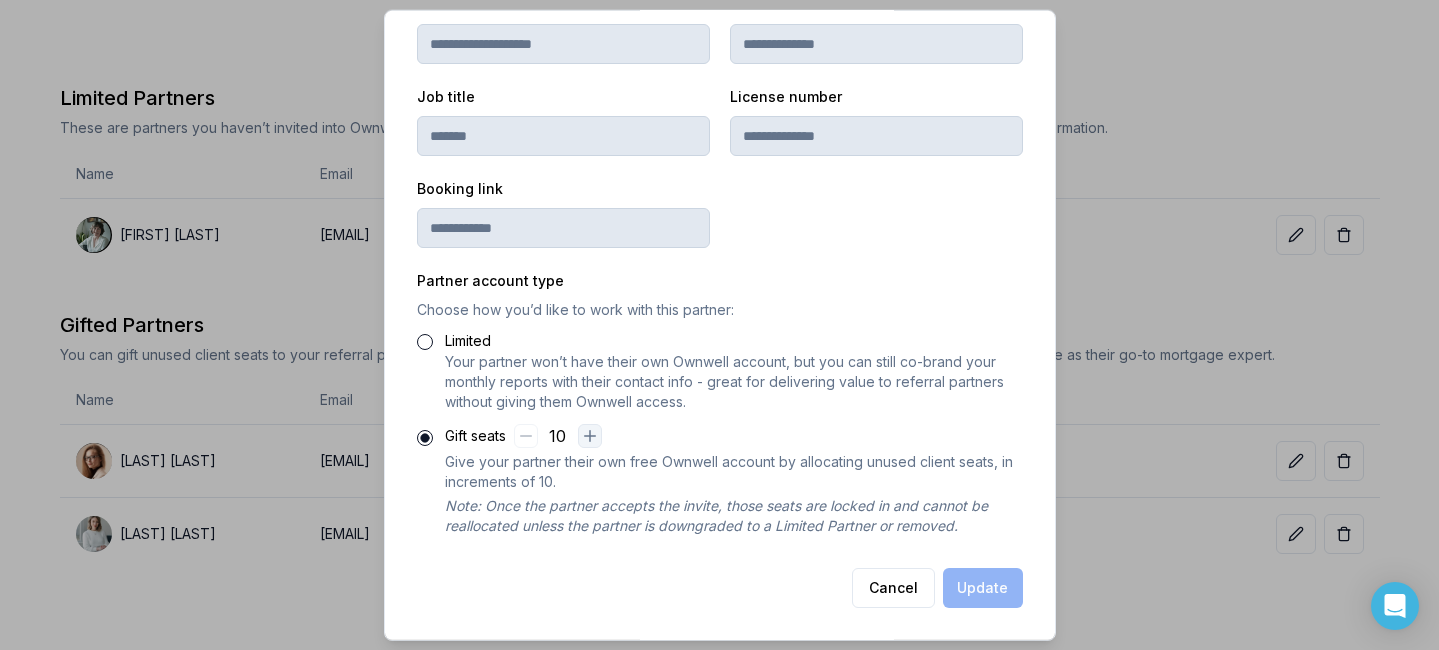 click 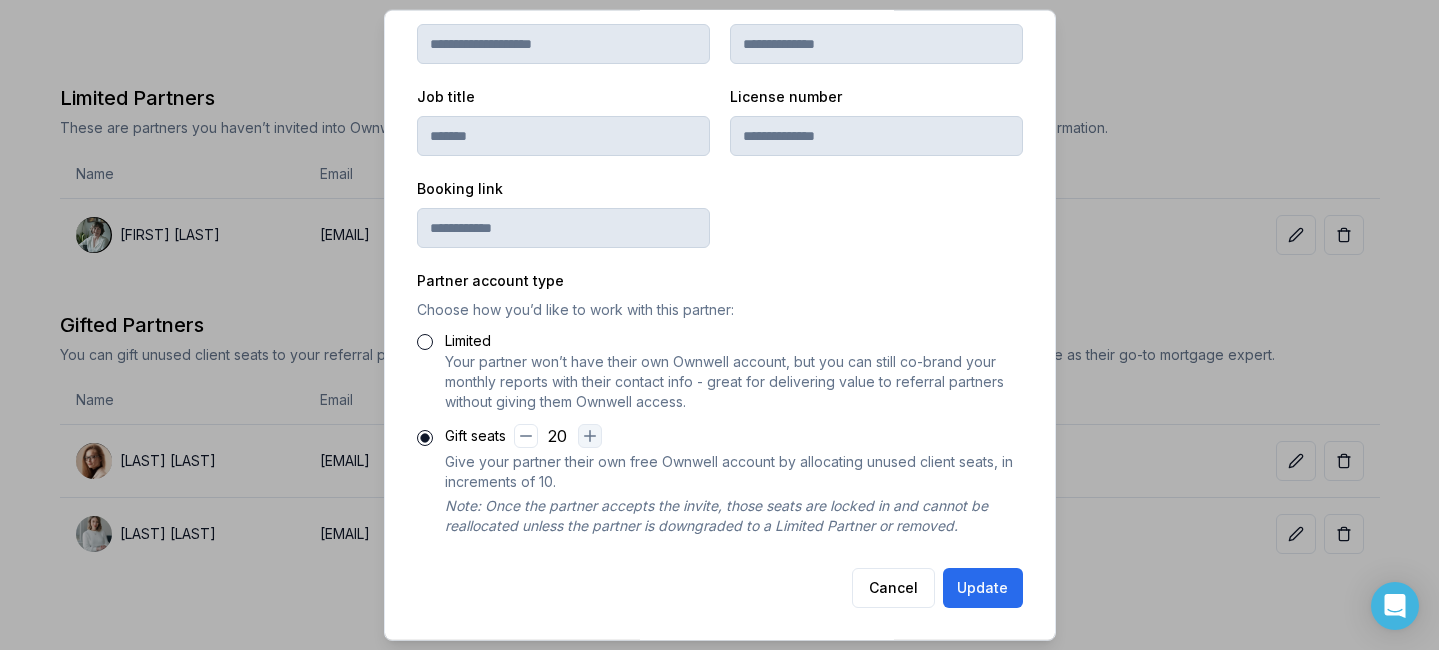 click 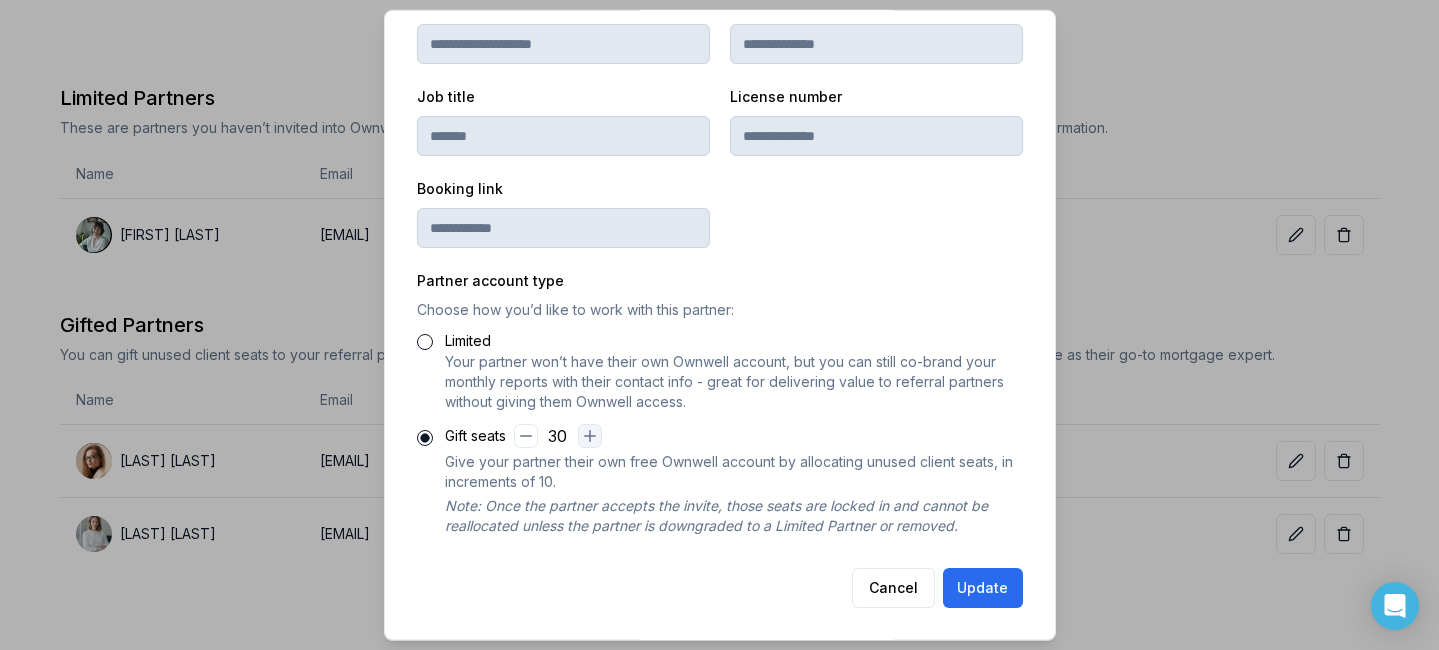 click 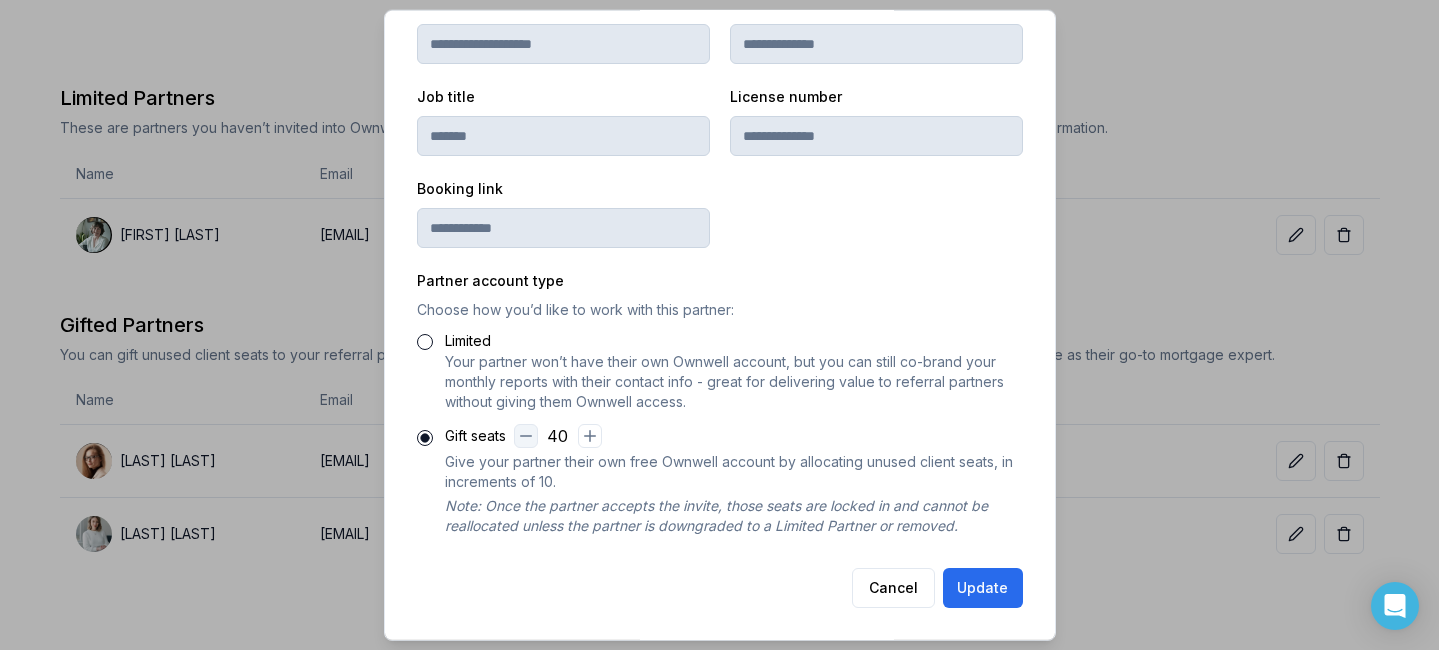 click 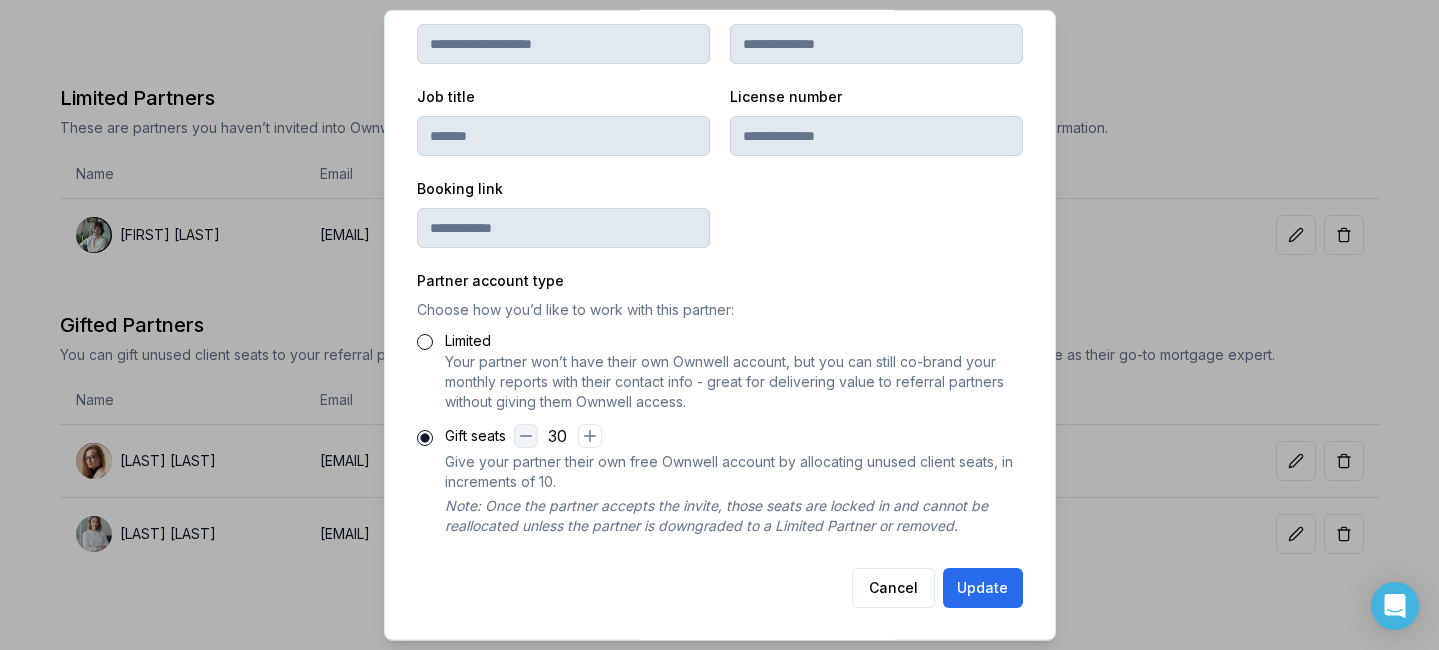 click 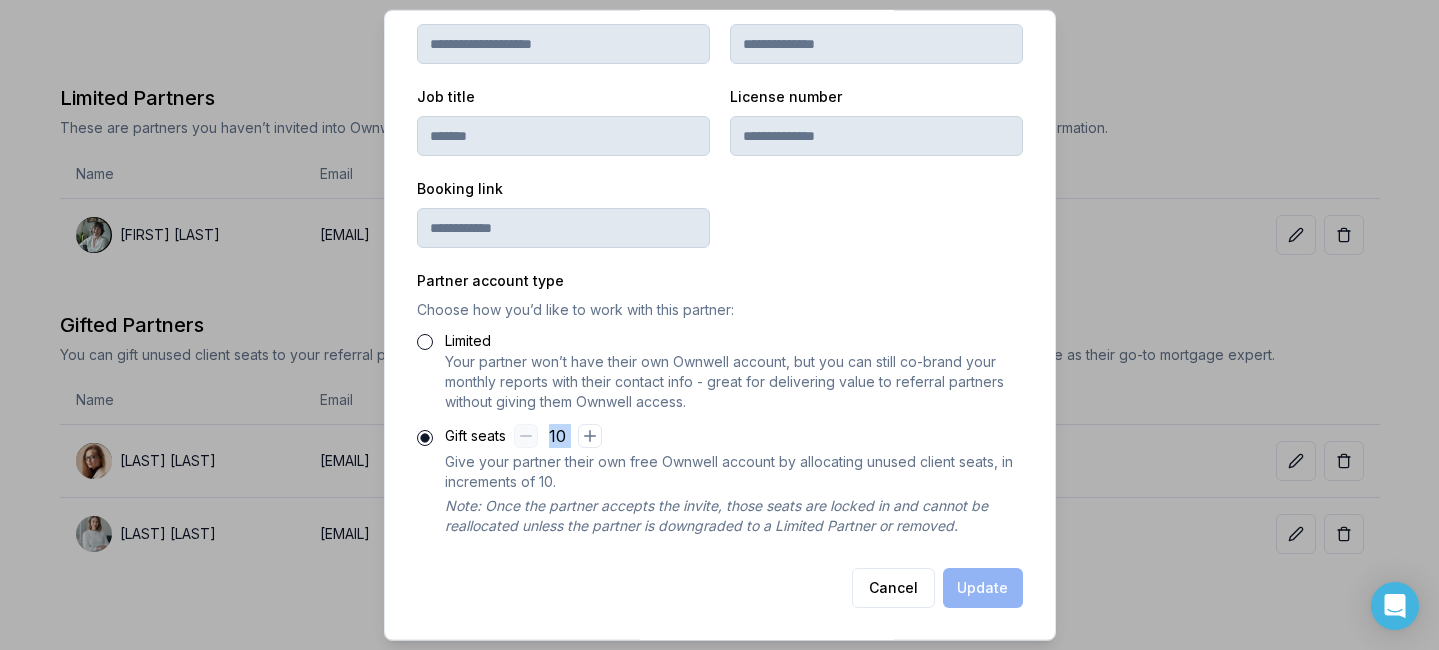 click on "10" at bounding box center (564, 436) 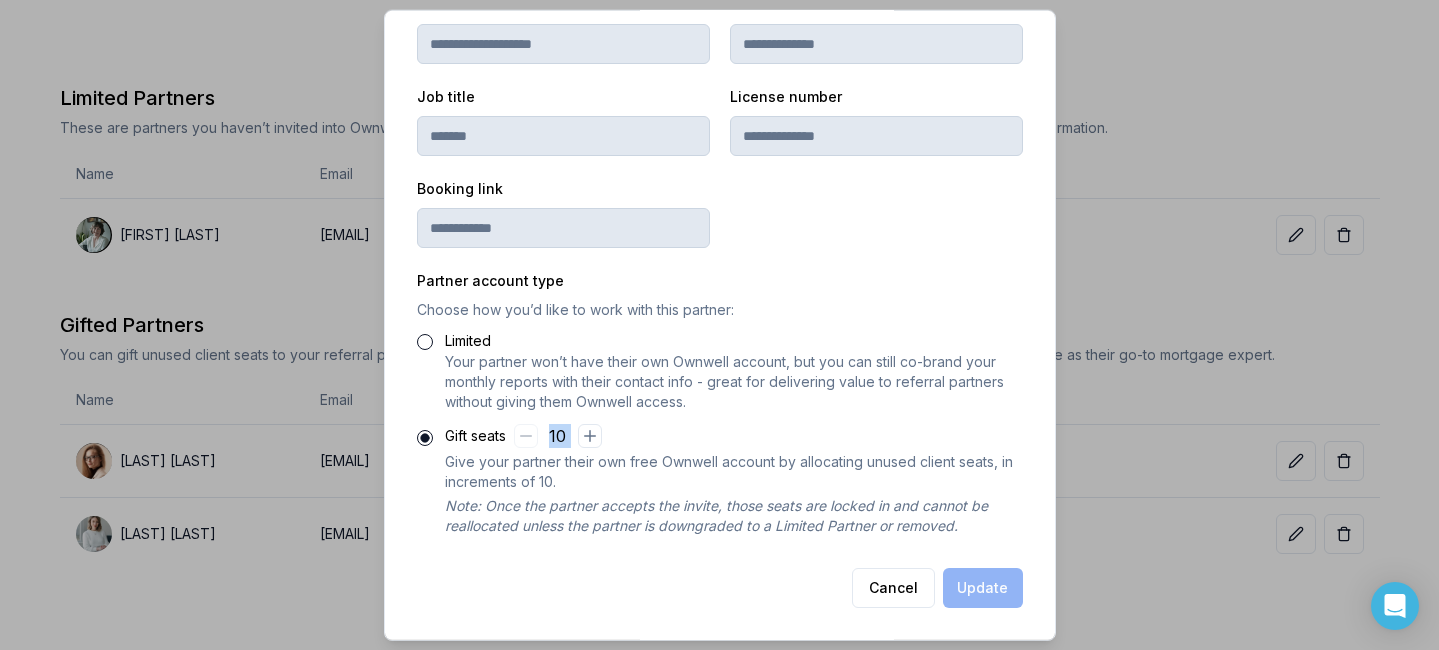 scroll, scrollTop: 0, scrollLeft: 0, axis: both 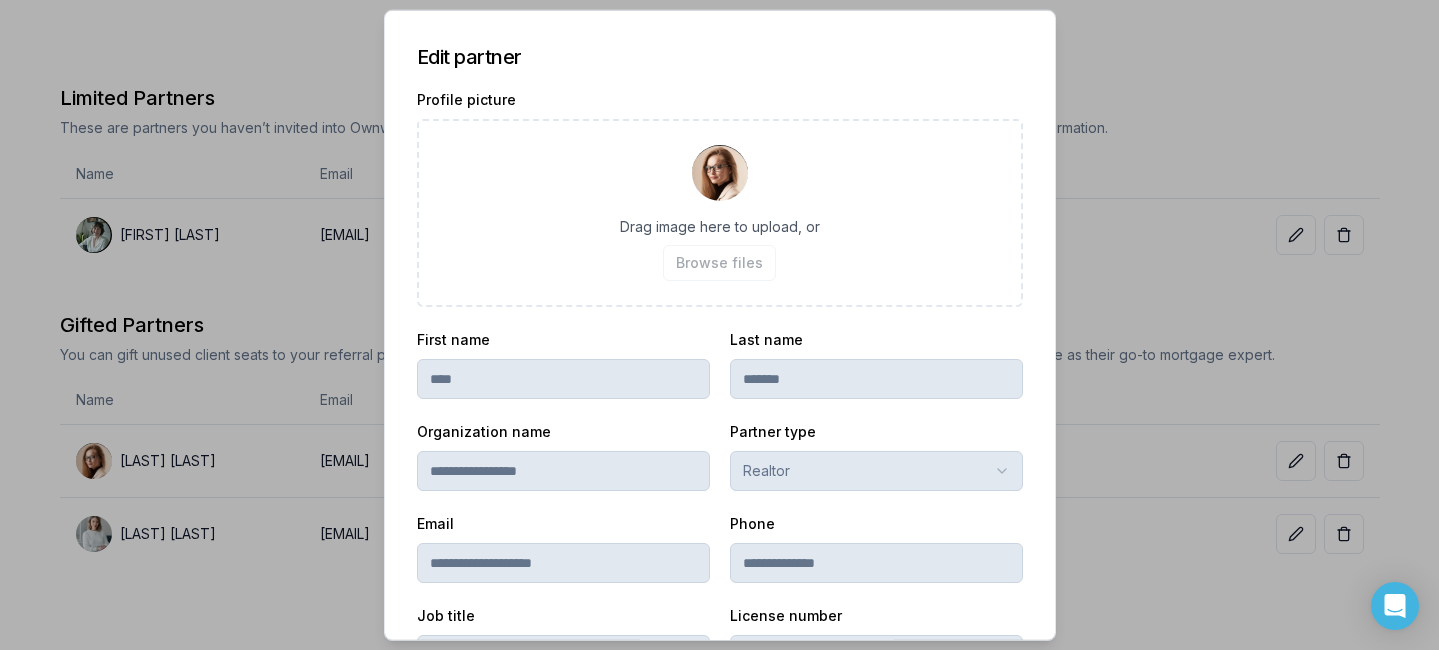 click at bounding box center (719, 325) 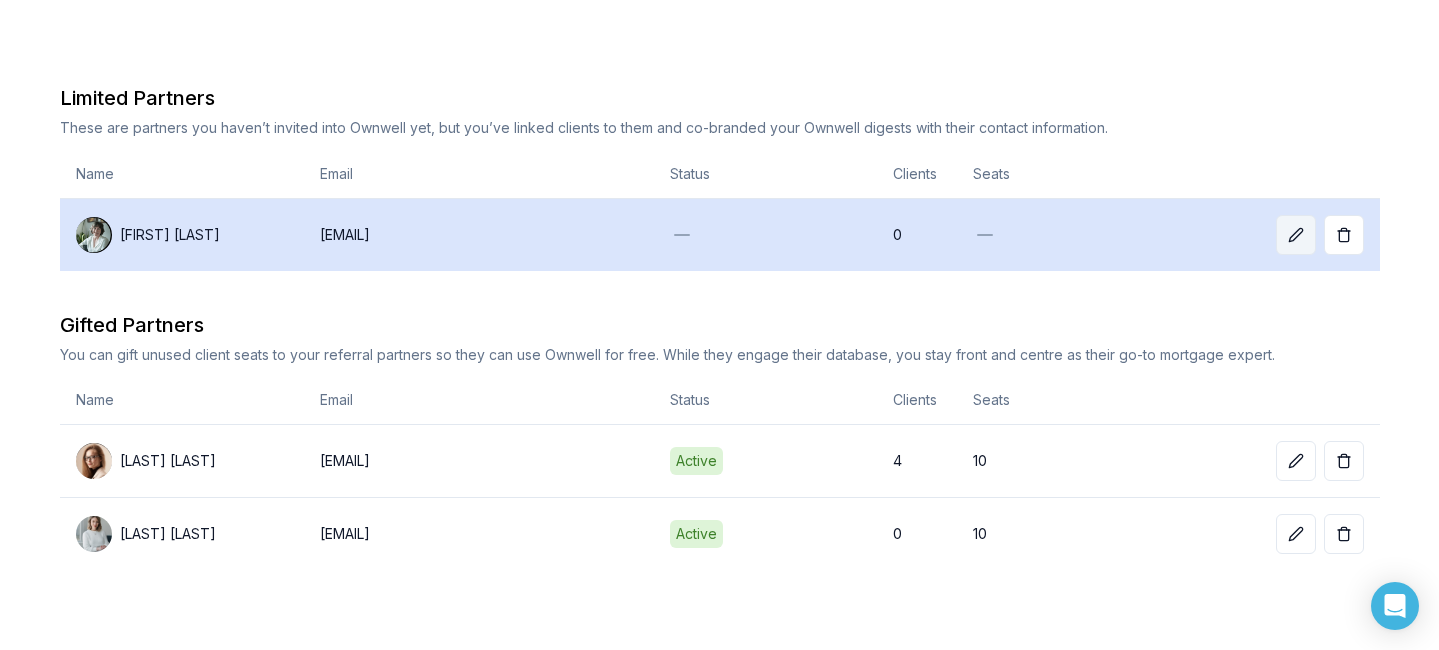 click 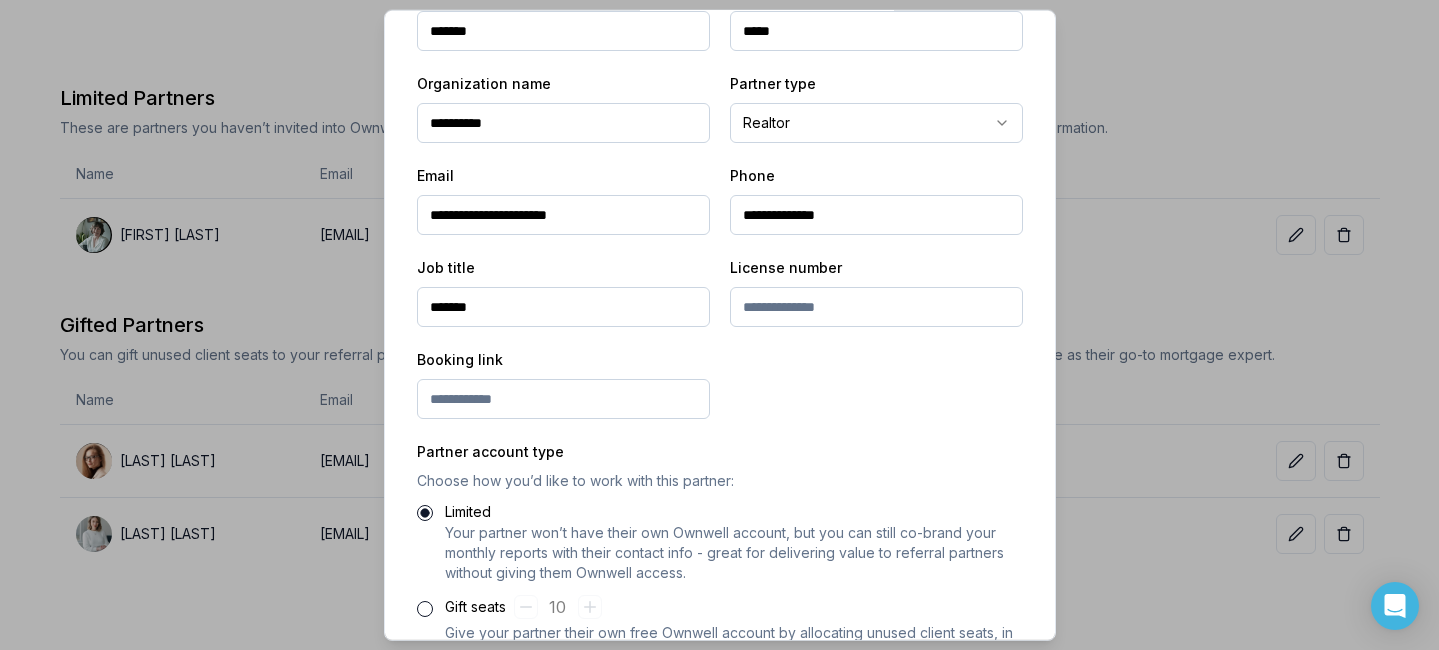 scroll, scrollTop: 519, scrollLeft: 0, axis: vertical 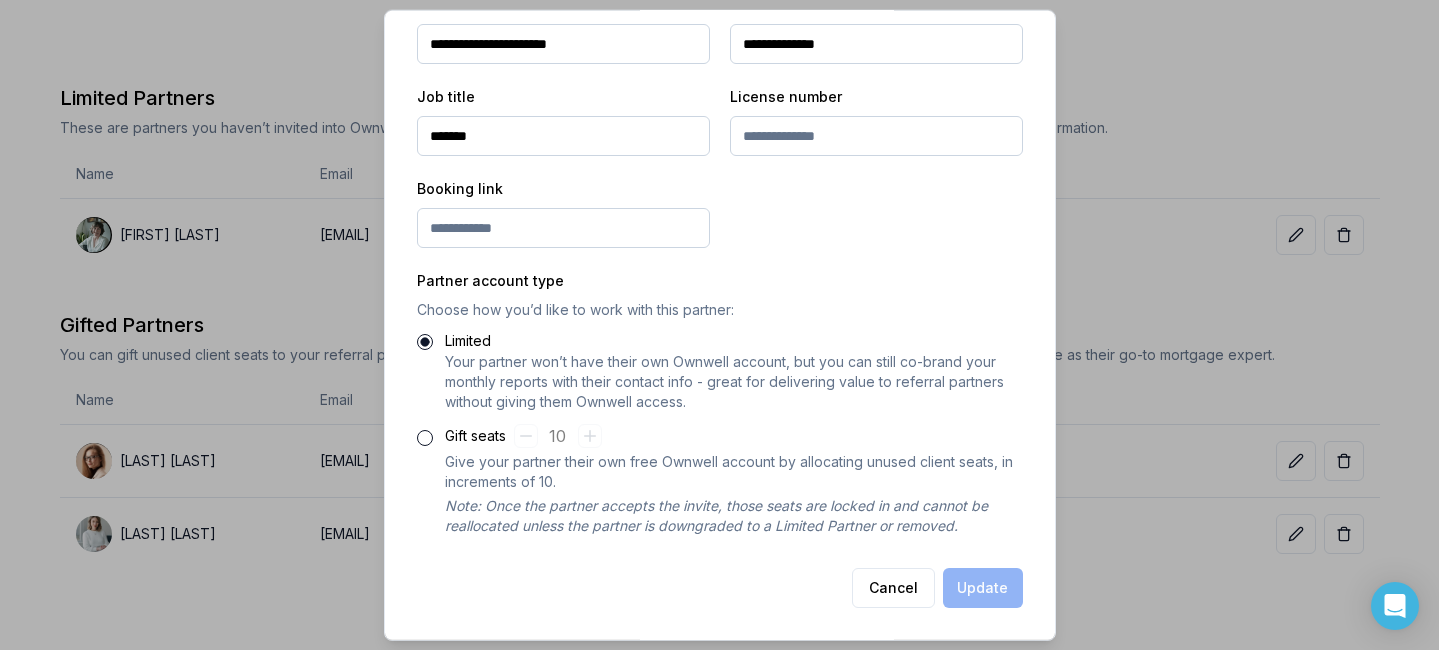click on "Gift seats" at bounding box center (425, 438) 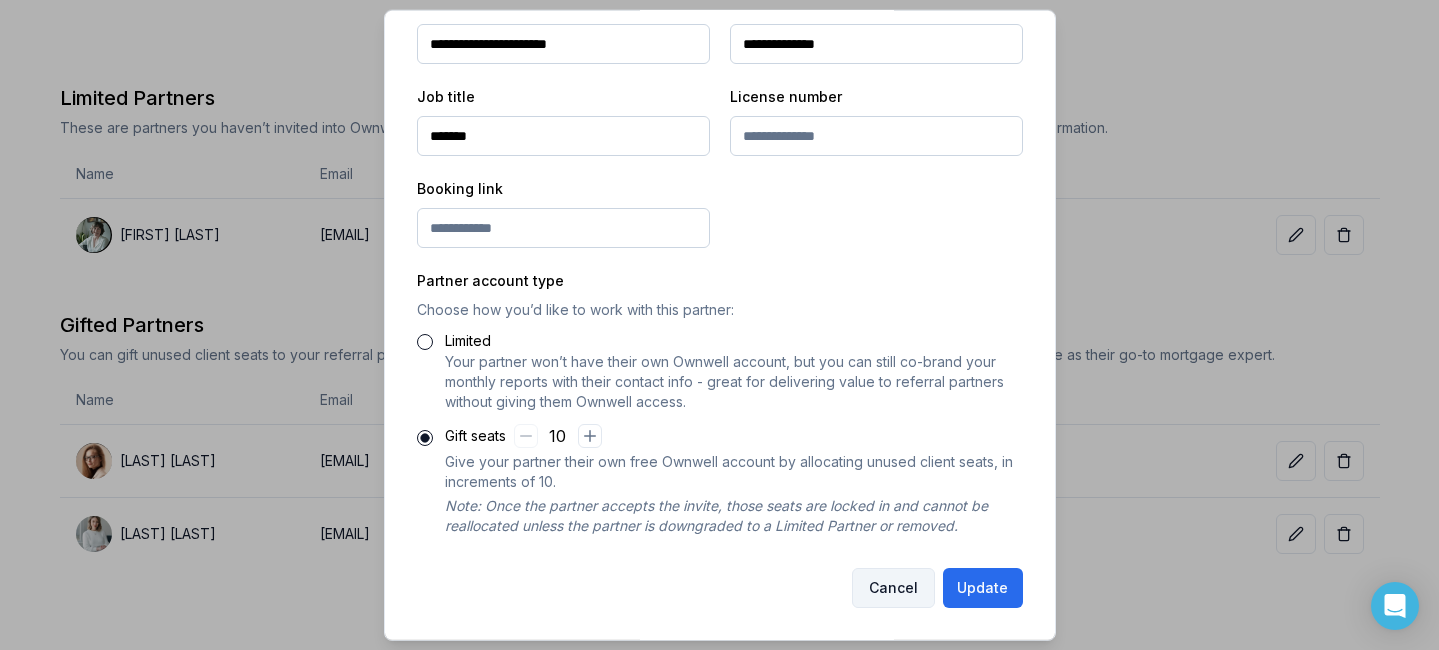 click on "Cancel" at bounding box center (893, 588) 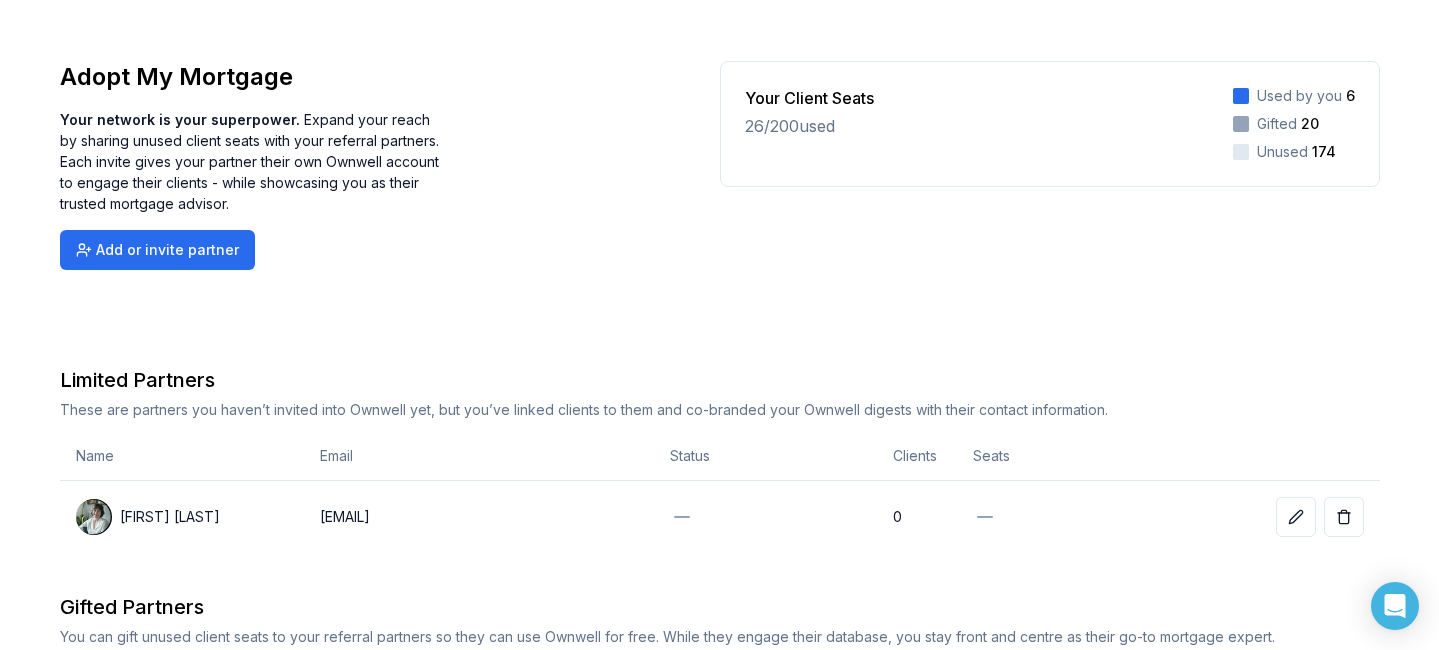scroll, scrollTop: 0, scrollLeft: 0, axis: both 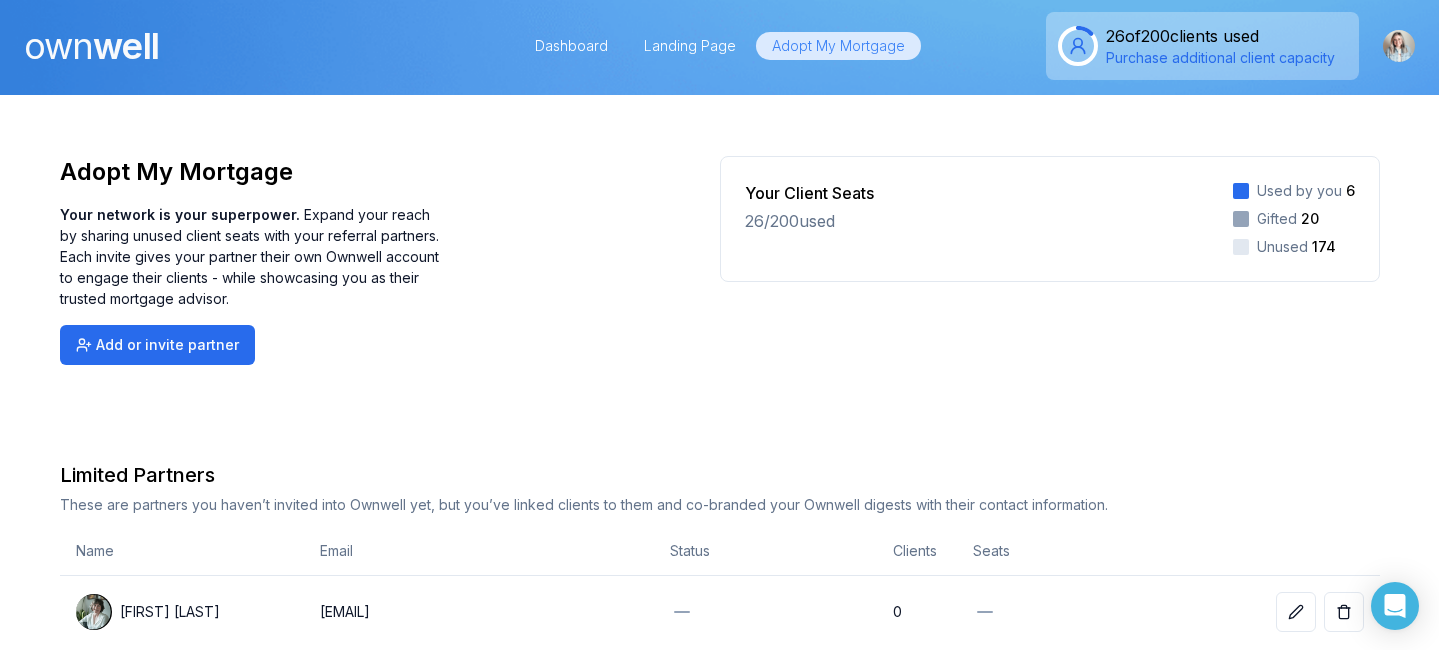 click on "own" at bounding box center [58, 46] 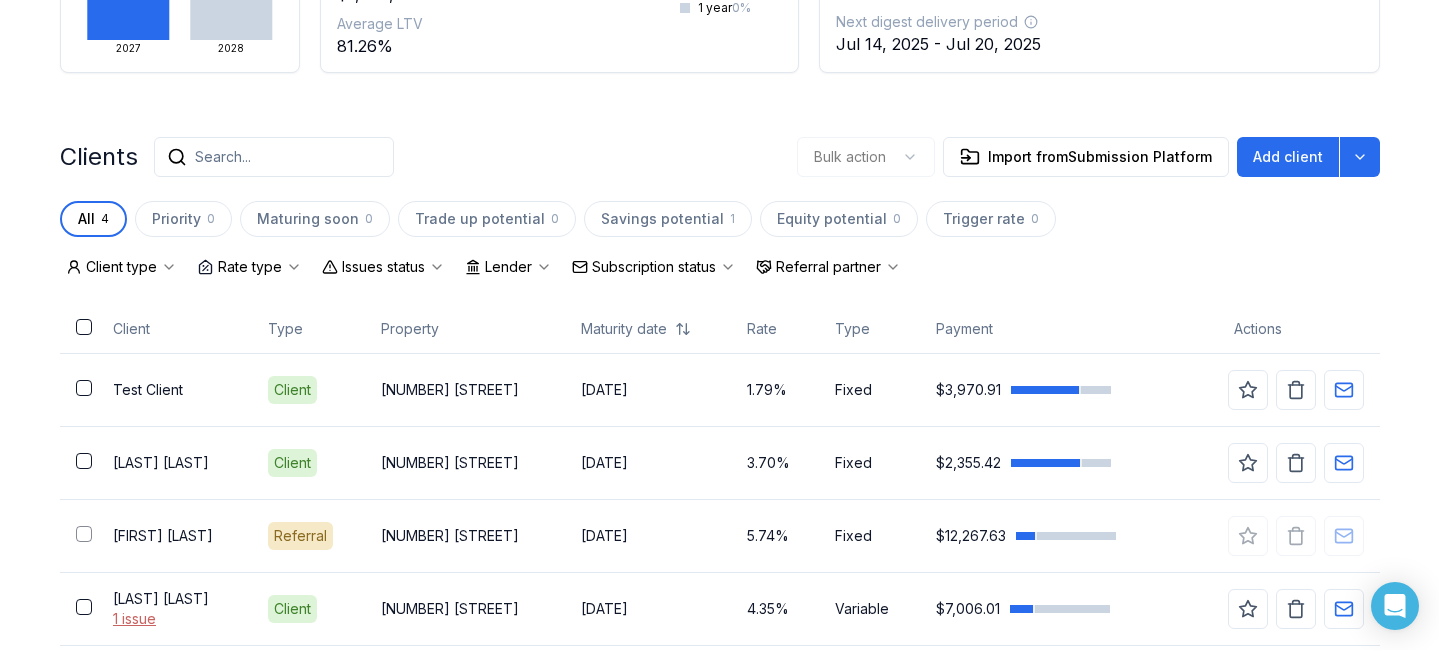 scroll, scrollTop: 556, scrollLeft: 0, axis: vertical 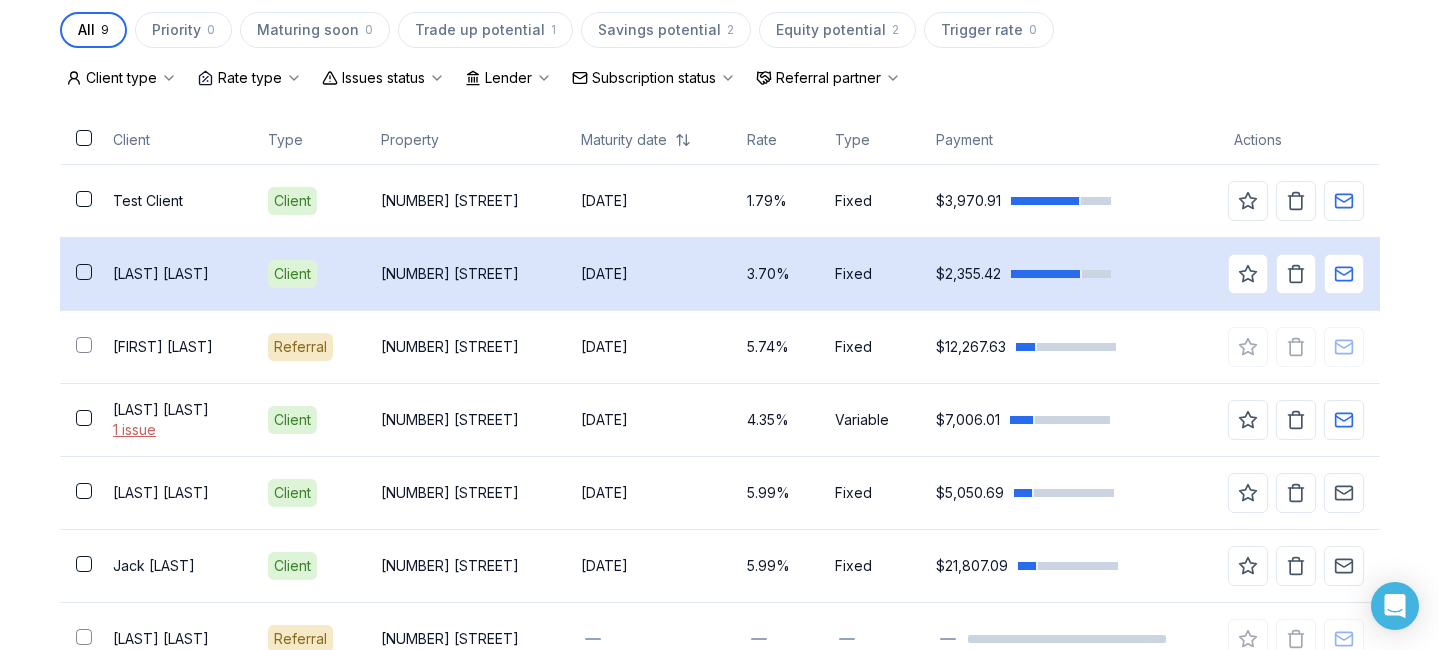 click at bounding box center [84, 272] 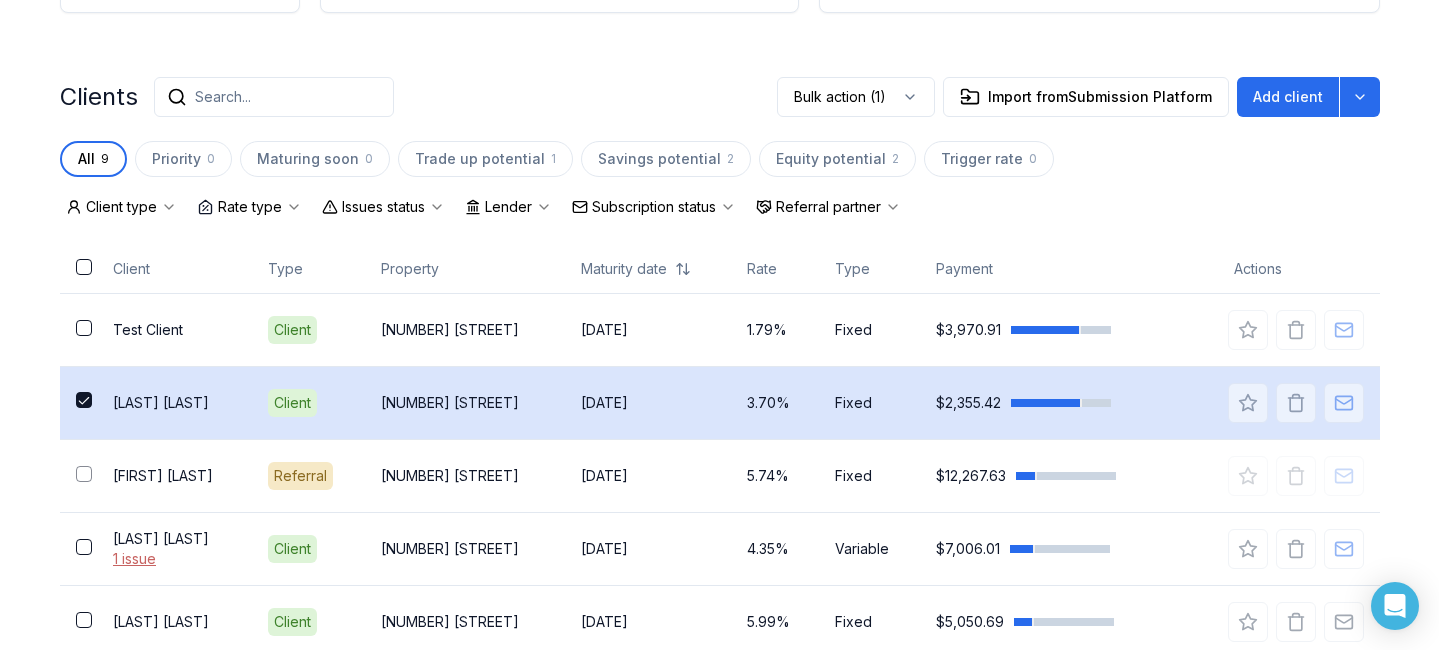 scroll, scrollTop: 426, scrollLeft: 0, axis: vertical 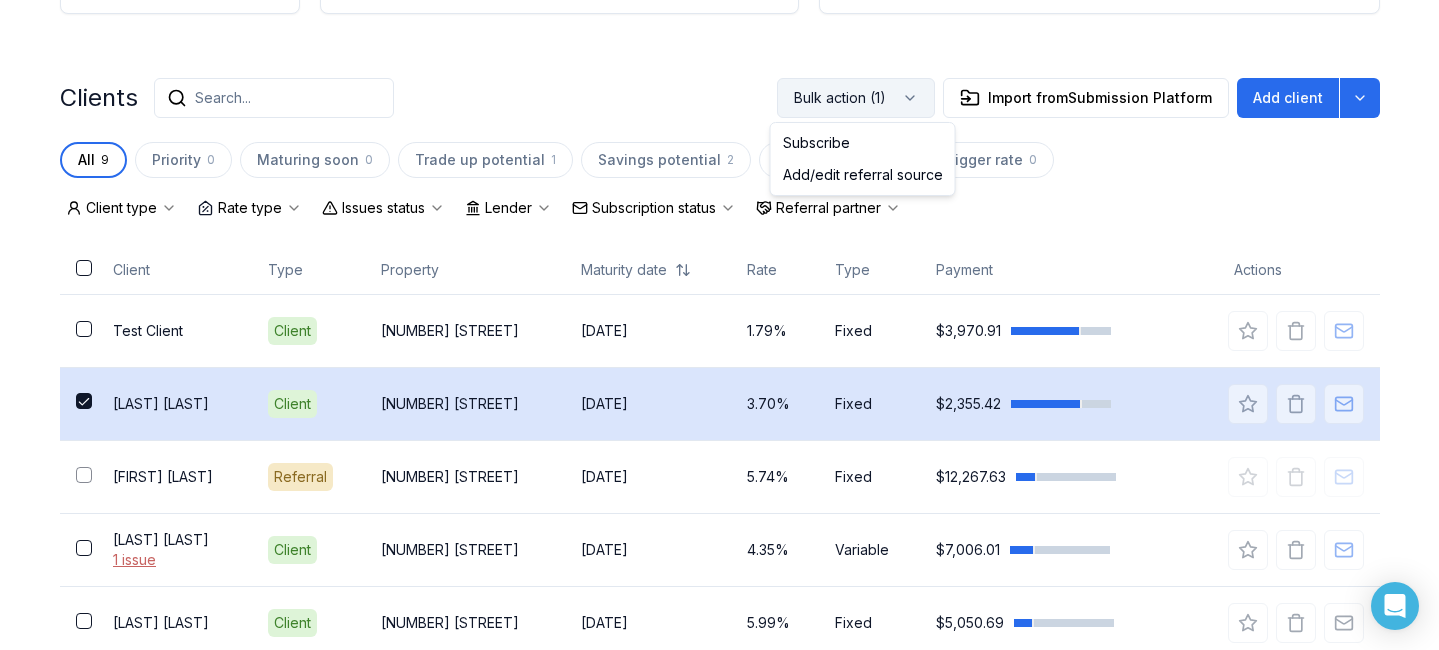 click on "Bulk action   (1)" at bounding box center [856, 98] 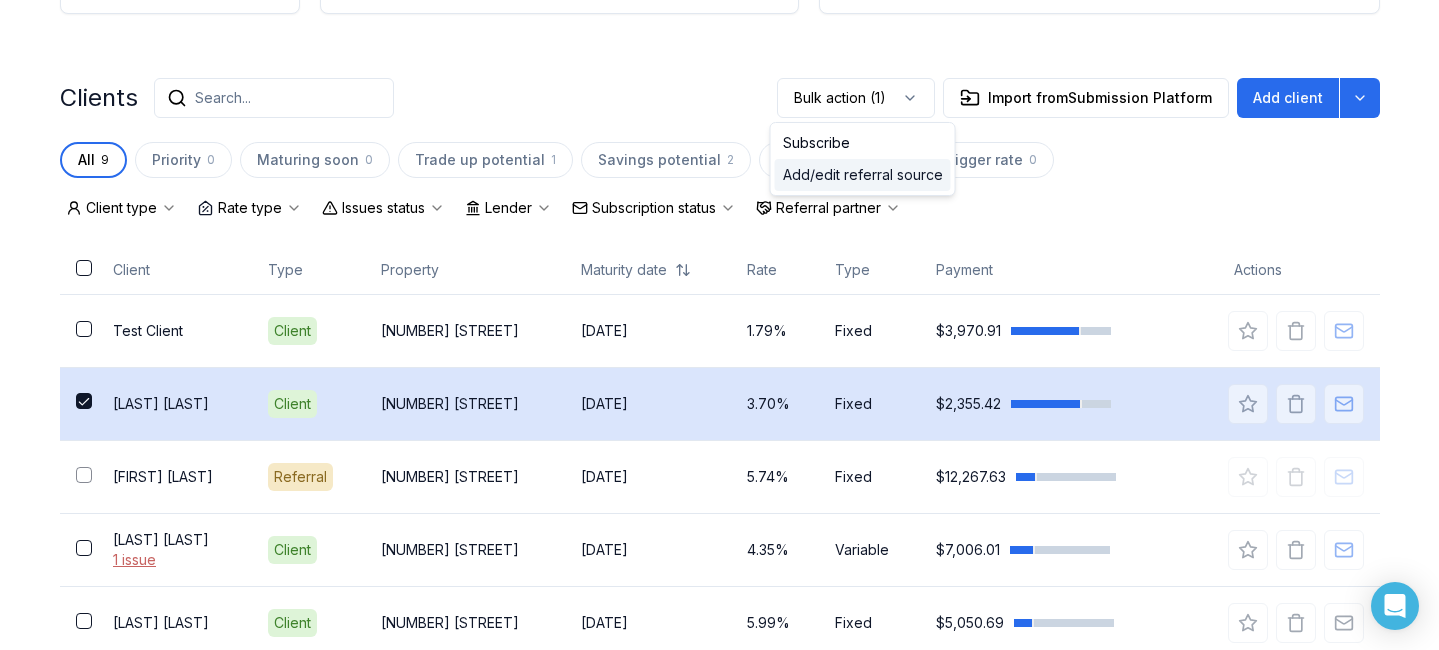 click on "Add/edit referral source" at bounding box center [863, 175] 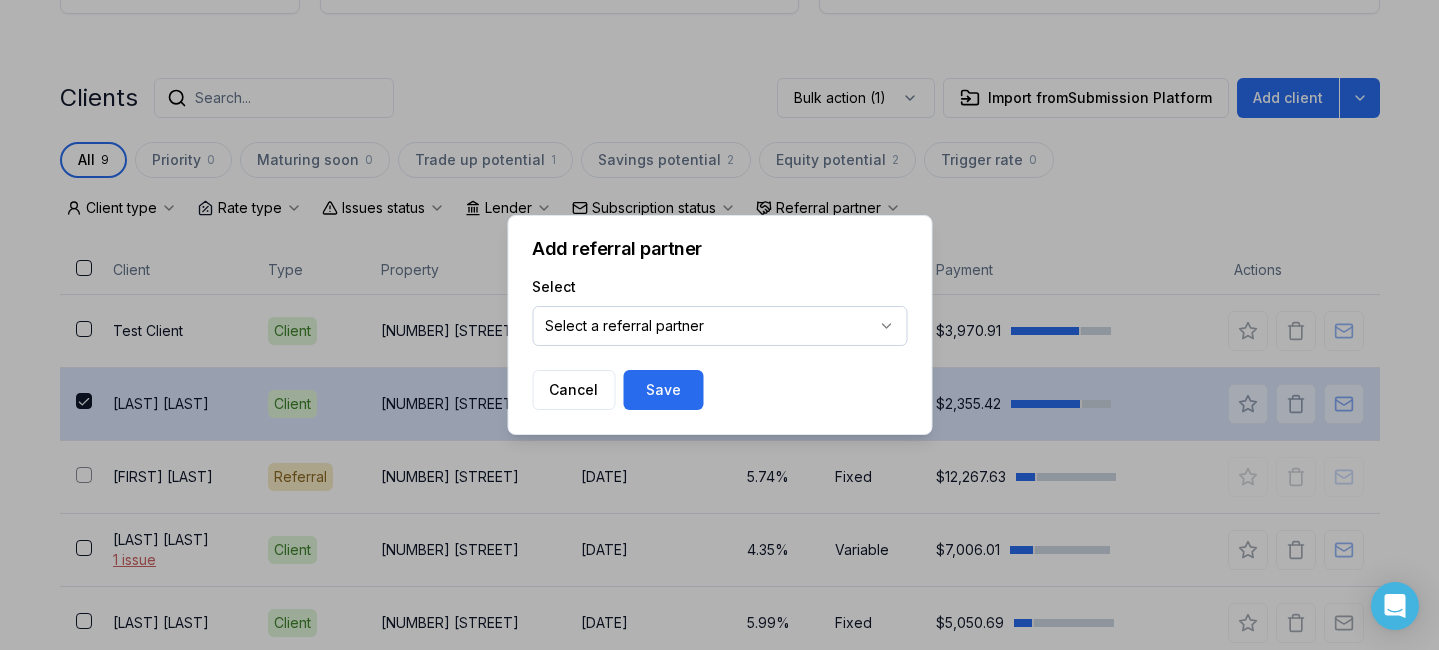click on "Ownwell's platform is not optimized for mobile at this time.   For the best experience, please use a   desktop or laptop  to manage your account.   Note:  The   personalized homeownership reports   you generate for clients   are fully mobile-friendly   and can be easily viewed on any device. own well Adopt My Mortgage 26  of  200  clients used Purchase additional client capacity Insights Maturities by year 2 in 2027 2027 2028 Mortgages All active Average fixed rate 4.88% Average variable rate 4.35% 13% Average mortgage balance $1,599,652.72 Average LTV 81.26% Fixed   75 % Variable   25 % 5 years  75 % 3 years   25 % 1 year  0 % Digests Export July 2025 Sent 4 Open rate 100% Click rate 75% 125% Next home value estimate update July 7, 2025 Next digest delivery period Jul 14, 2025 - Jul 20, 2025 Clients Search... Bulk action   (1) Import from  Submission Platform Add client All 9 Priority 0 Maturing soon 0 Trade up potential 1 Savings potential 2 Equity potential 2 Trigger rate 0 Rate type" at bounding box center (719, -276) 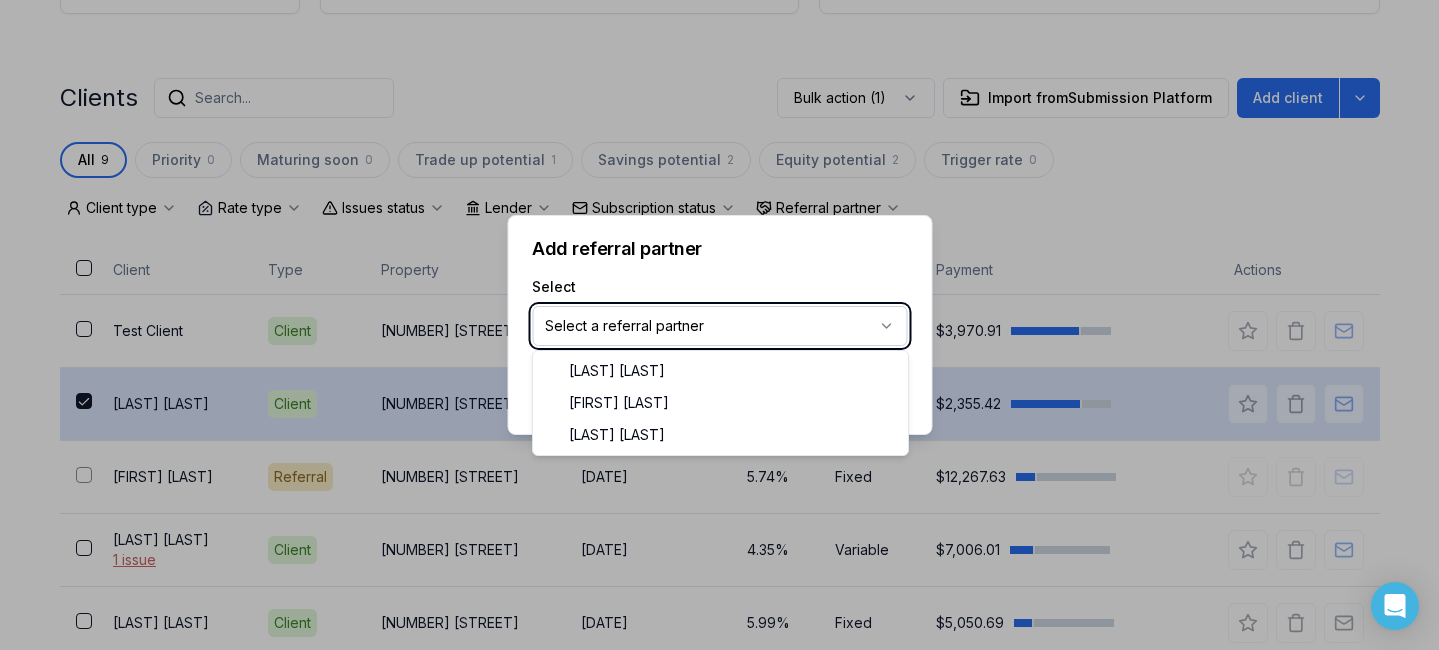 click on "Ownwell's platform is not optimized for mobile at this time.   For the best experience, please use a   desktop or laptop  to manage your account.   Note:  The   personalized homeownership reports   you generate for clients   are fully mobile-friendly   and can be easily viewed on any device. own well Adopt My Mortgage 26  of  200  clients used Purchase additional client capacity Insights Maturities by year 2 in 2027 2027 2028 Mortgages All active Average fixed rate 4.88% Average variable rate 4.35% 13% Average mortgage balance $1,599,652.72 Average LTV 81.26% Fixed   75 % Variable   25 % 5 years  75 % 3 years   25 % 1 year  0 % Digests Export July 2025 Sent 4 Open rate 100% Click rate 75% 125% Next home value estimate update July 7, 2025 Next digest delivery period Jul 14, 2025 - Jul 20, 2025 Clients Search... Bulk action   (1) Import from  Submission Platform Add client All 9 Priority 0 Maturing soon 0 Trade up potential 1 Savings potential 2 Equity potential 2 Trigger rate 0 Rate type" at bounding box center (719, -276) 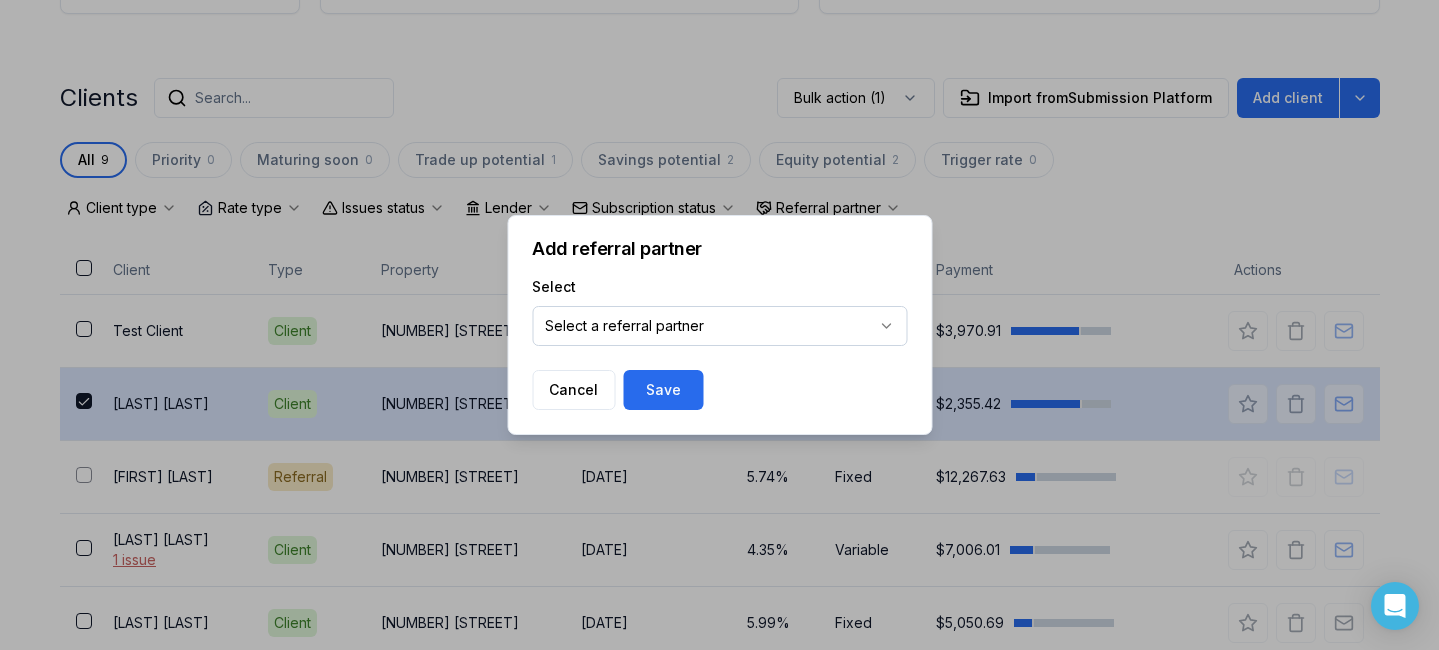 click on "**********" at bounding box center [719, 310] 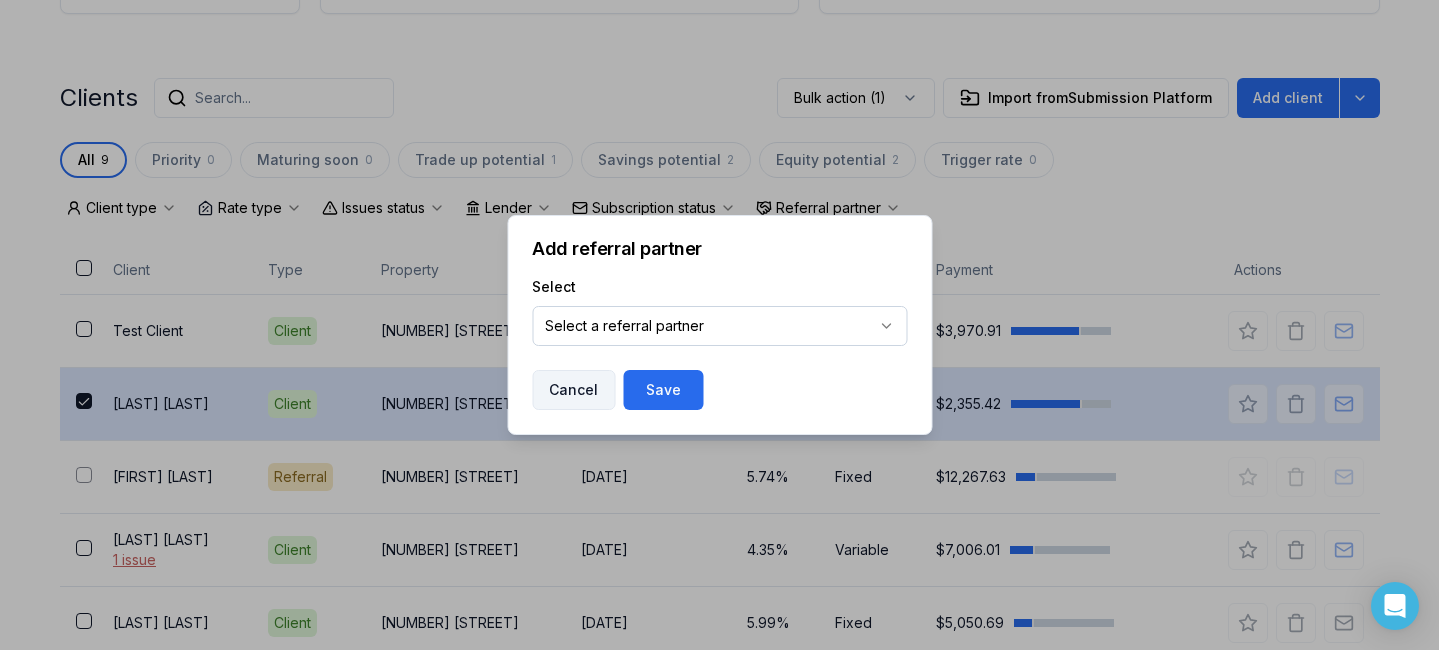 click on "Cancel" at bounding box center (573, 390) 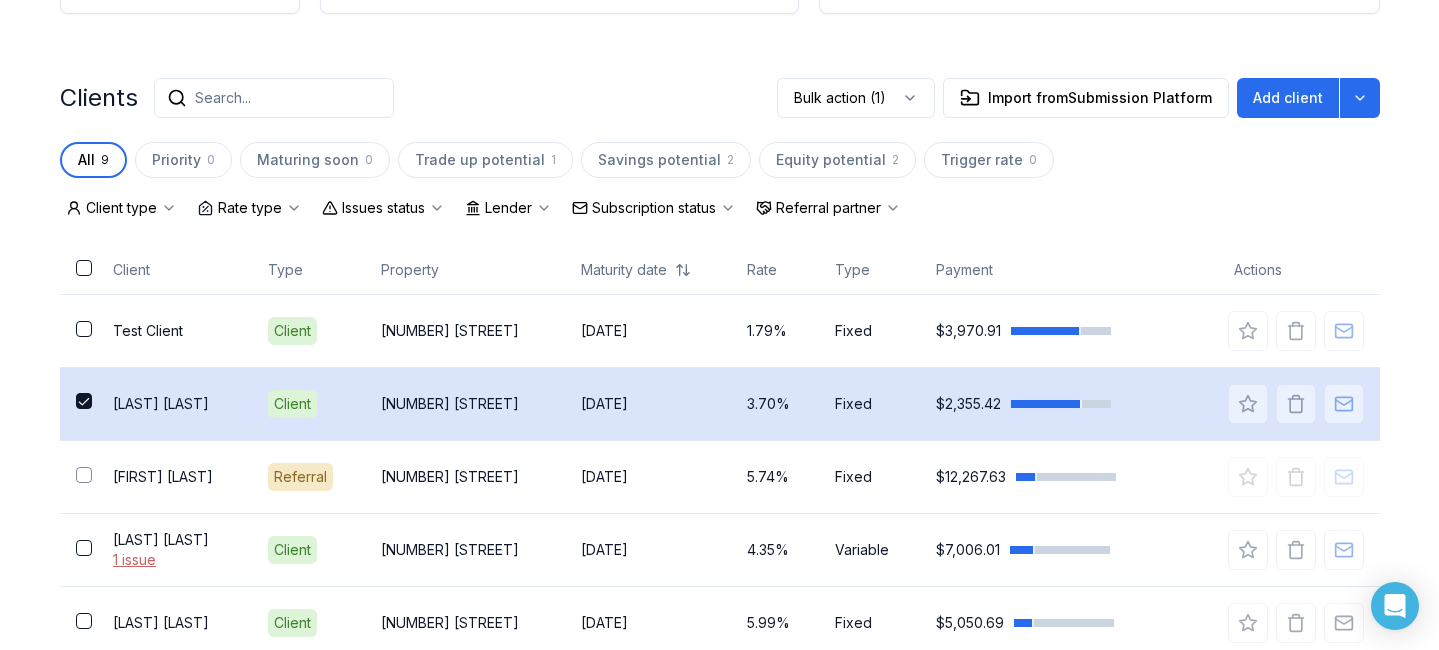 click at bounding box center [84, 401] 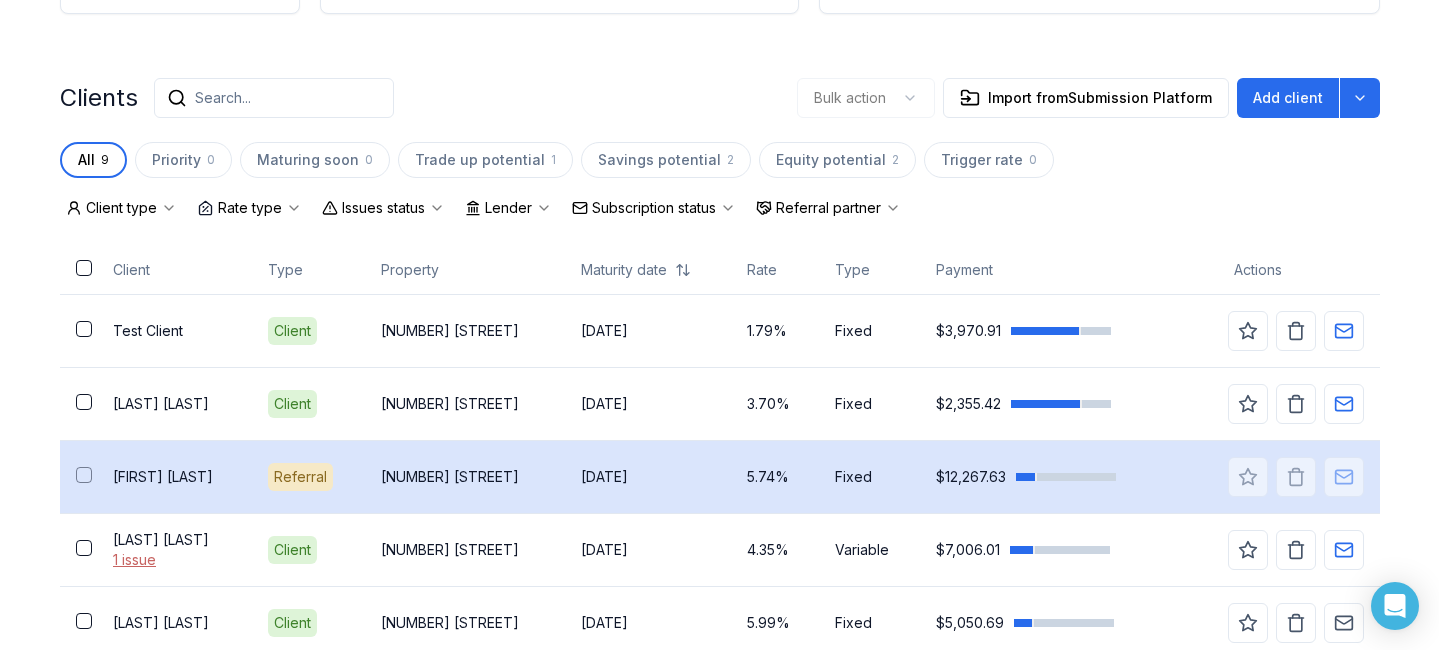 click on "[FIRST]   [LAST]" at bounding box center [174, 477] 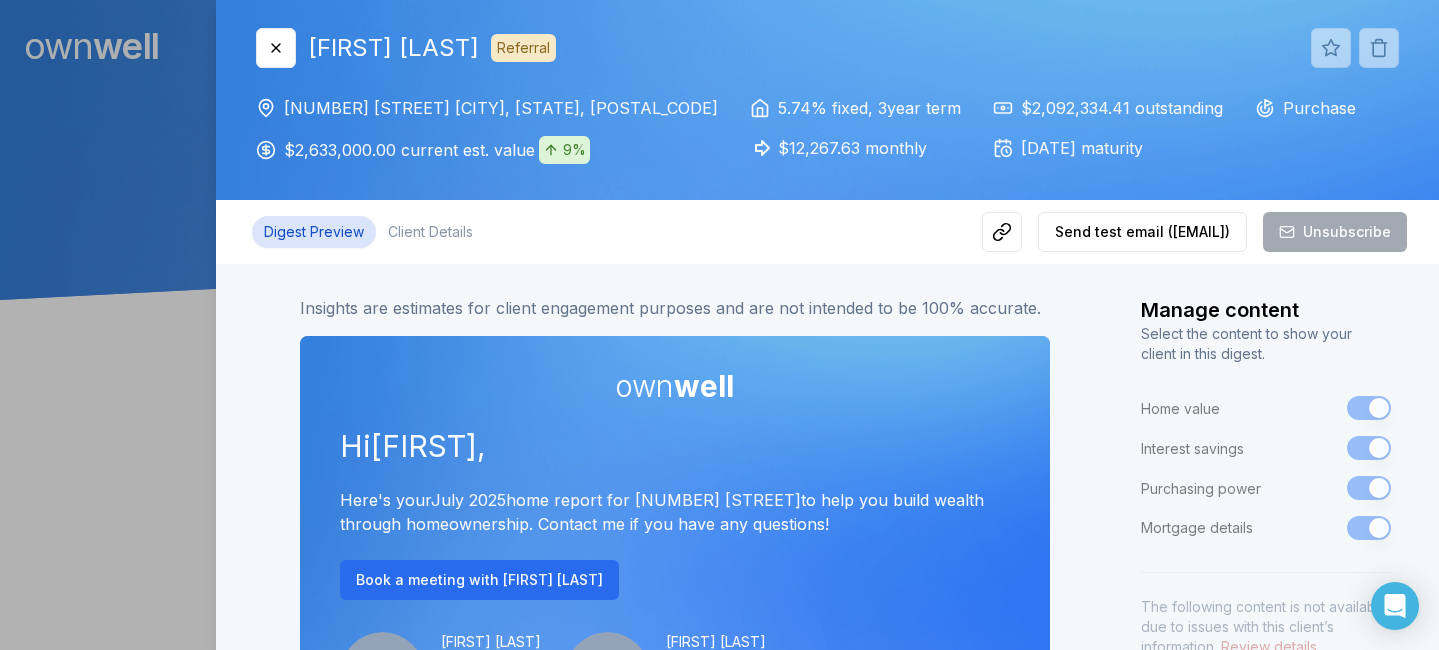 scroll, scrollTop: 0, scrollLeft: 0, axis: both 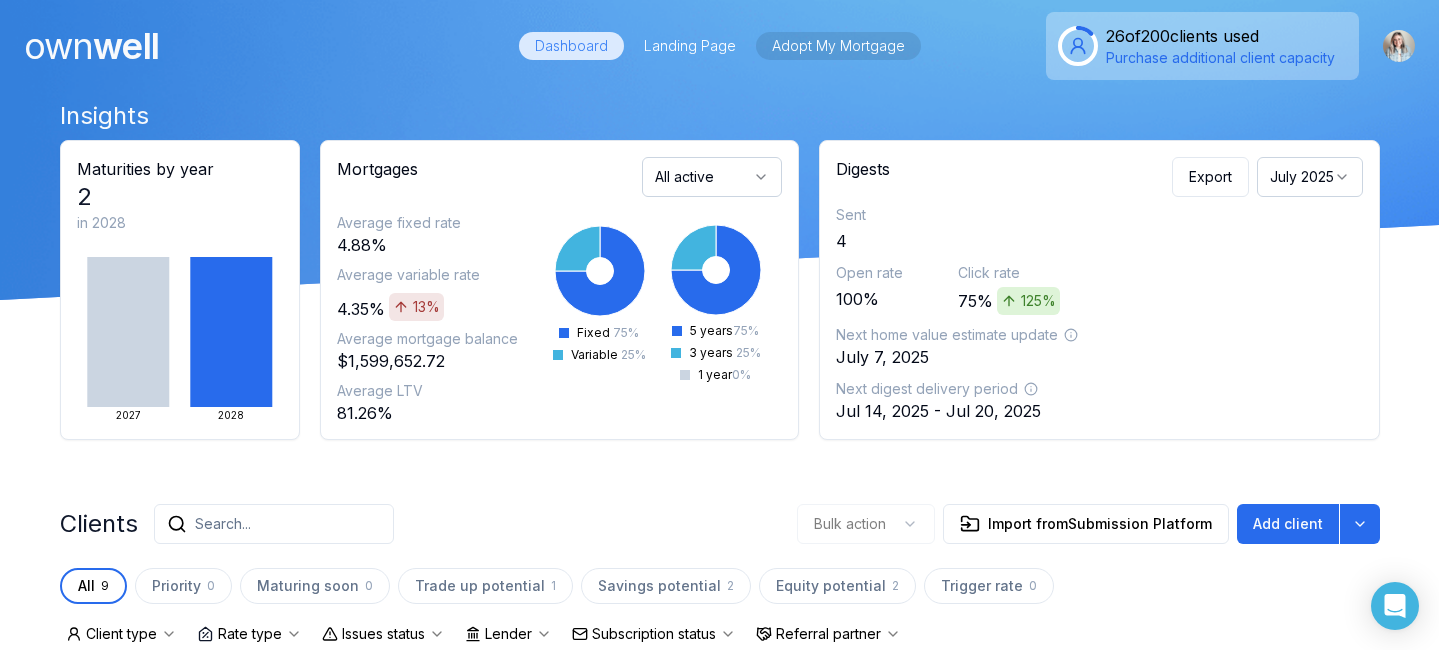 click on "Adopt My Mortgage" at bounding box center [838, 46] 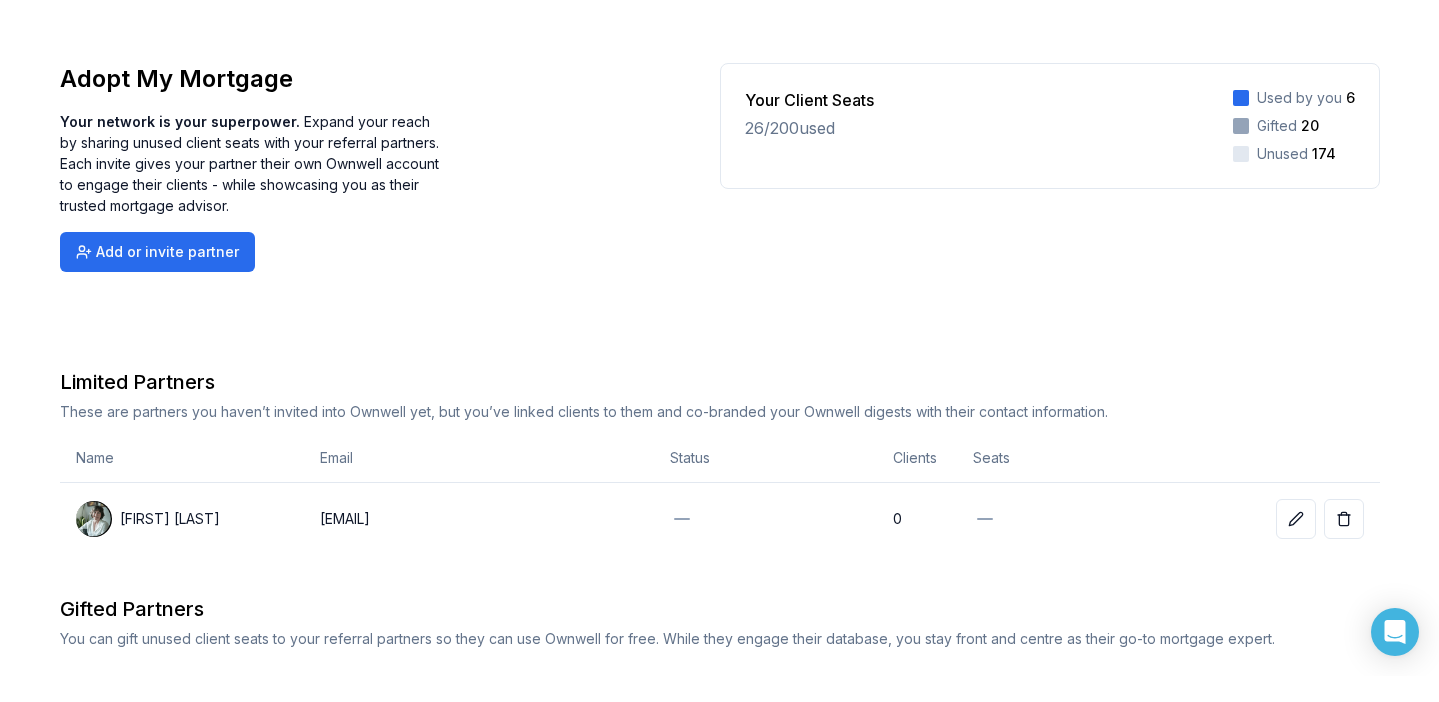 scroll, scrollTop: 0, scrollLeft: 0, axis: both 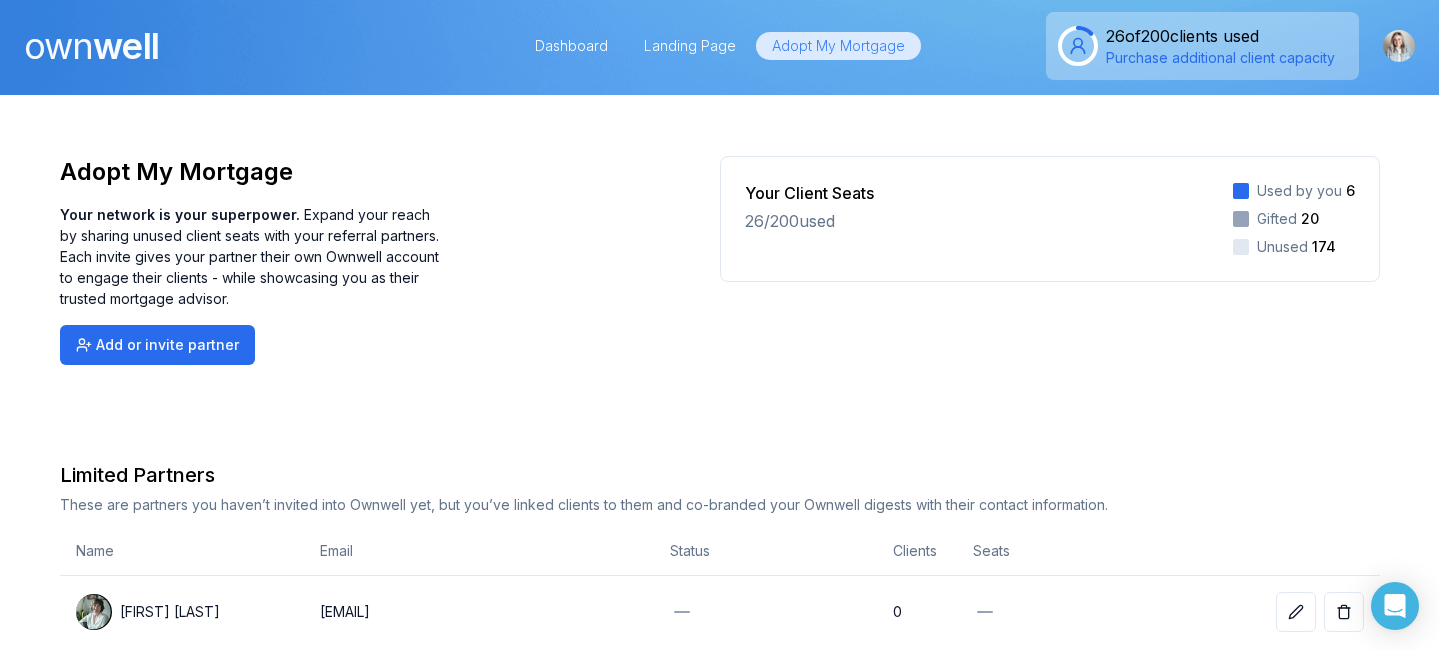 click on "own well" at bounding box center [91, 46] 